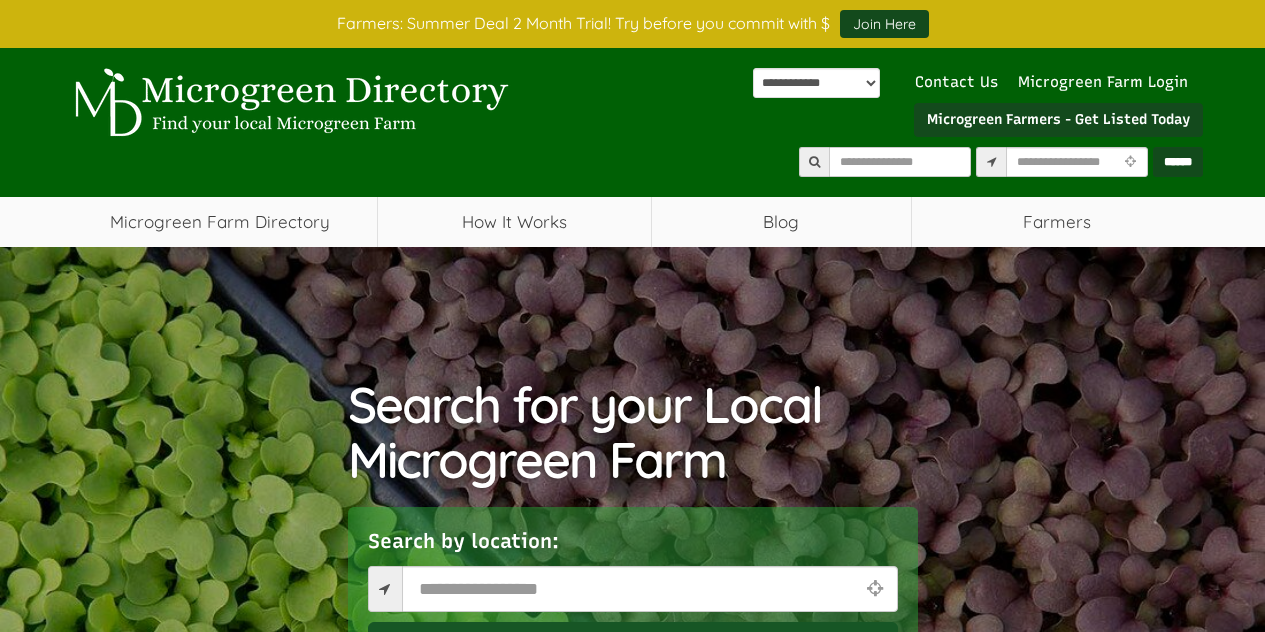 scroll, scrollTop: 152, scrollLeft: 0, axis: vertical 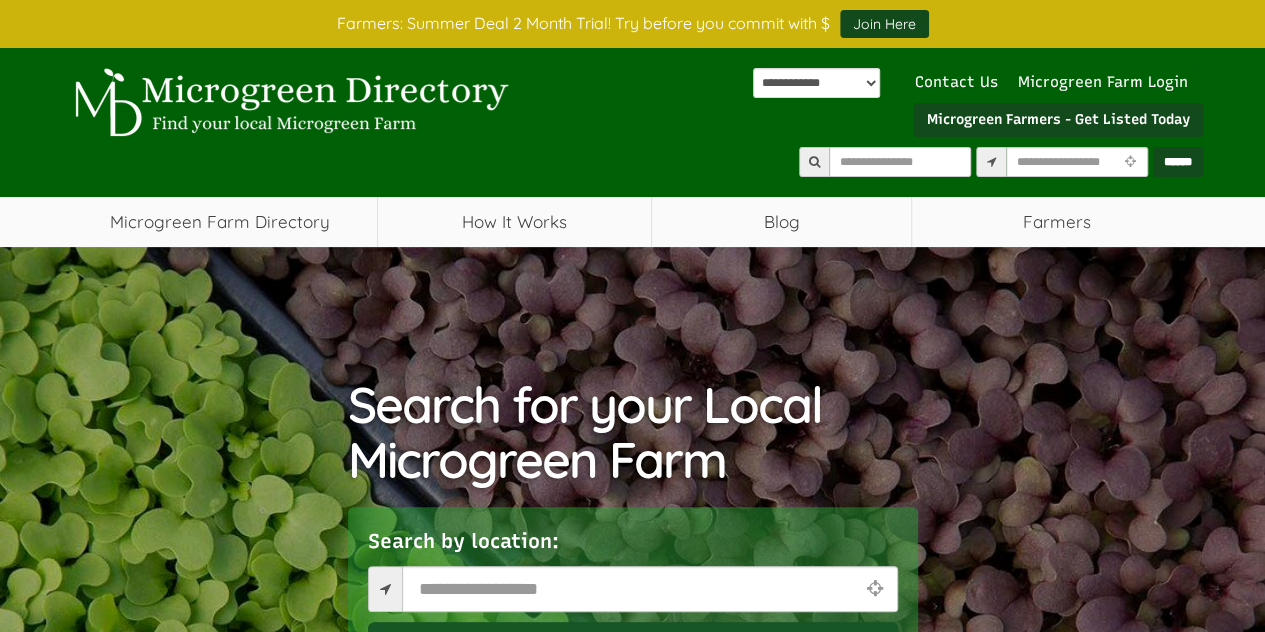 click on "Search for your
Local Microgreen Farm
Search by location:
Search" at bounding box center [632, 557] 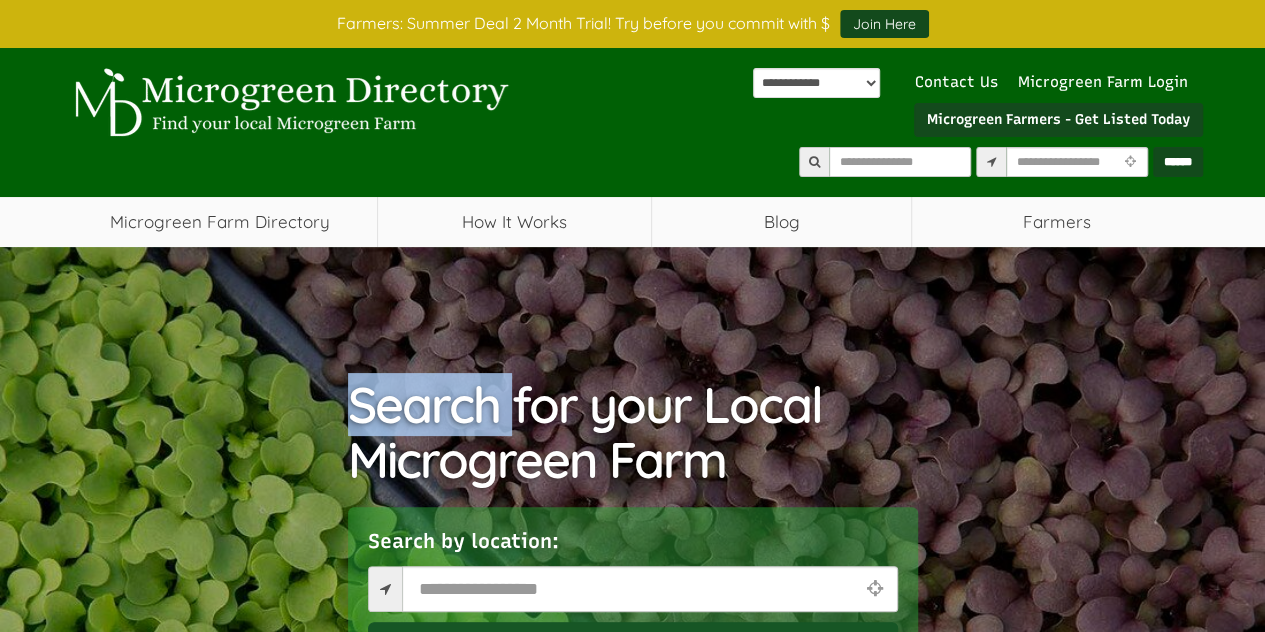 click on "Search for your
Local Microgreen Farm
Search by location:
Search" at bounding box center [632, 557] 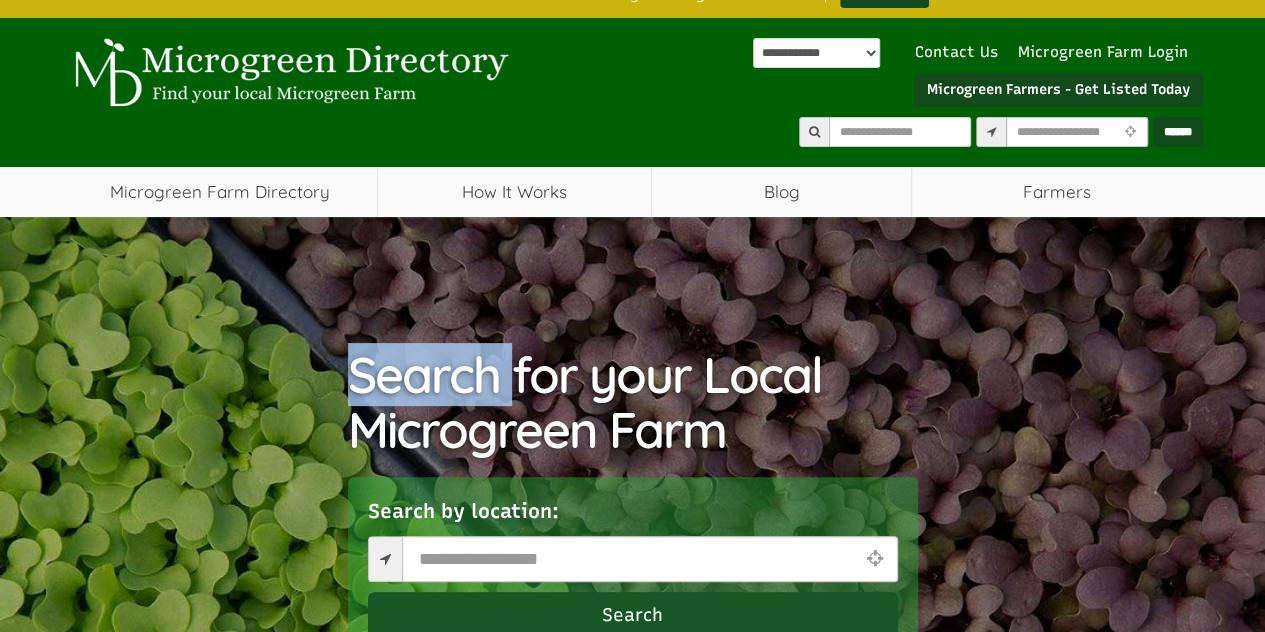 scroll, scrollTop: 0, scrollLeft: 0, axis: both 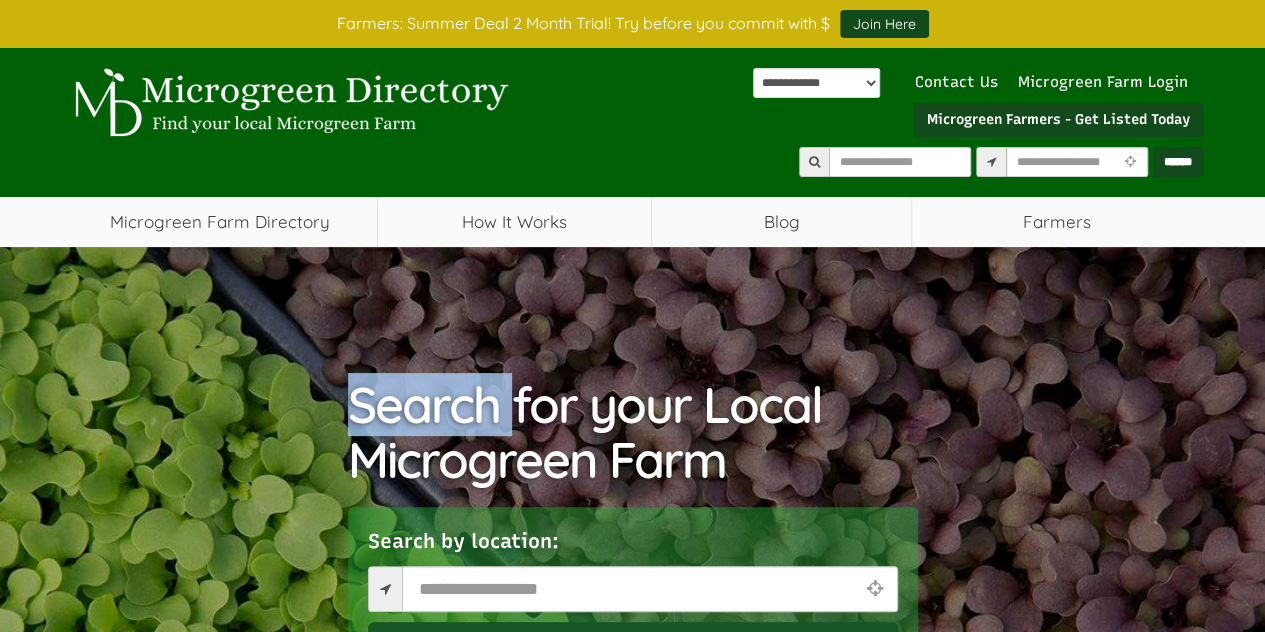 click on "Search for your
Local Microgreen Farm
Search by location:
Search" at bounding box center (632, 557) 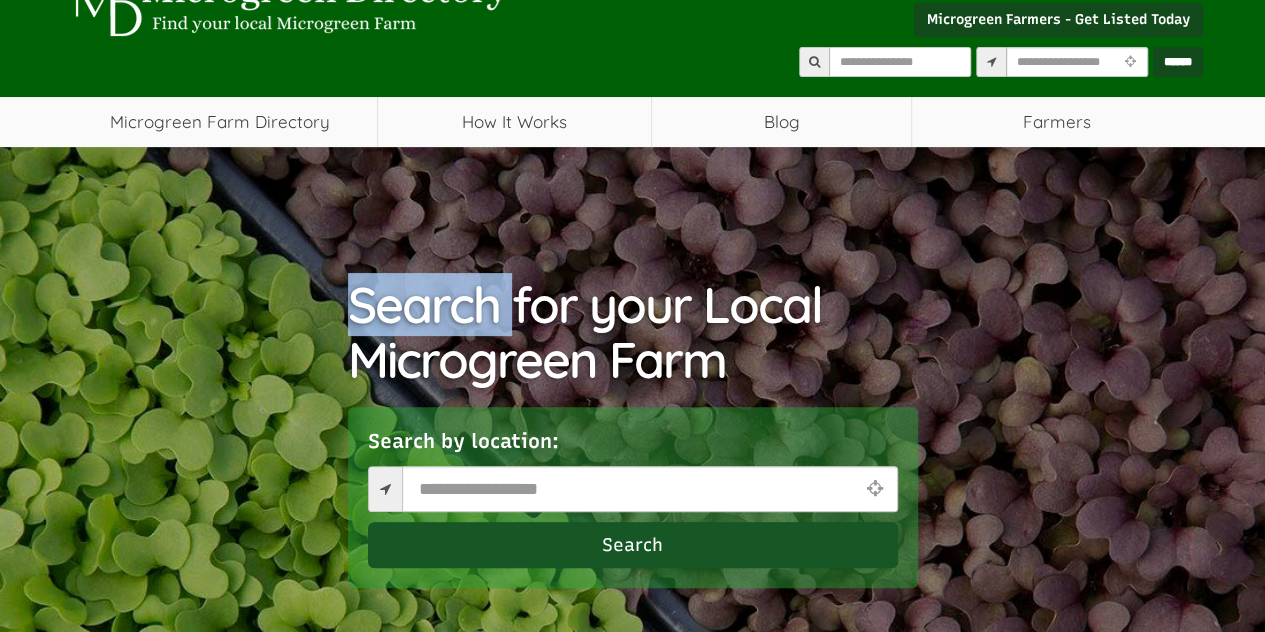 scroll, scrollTop: 0, scrollLeft: 0, axis: both 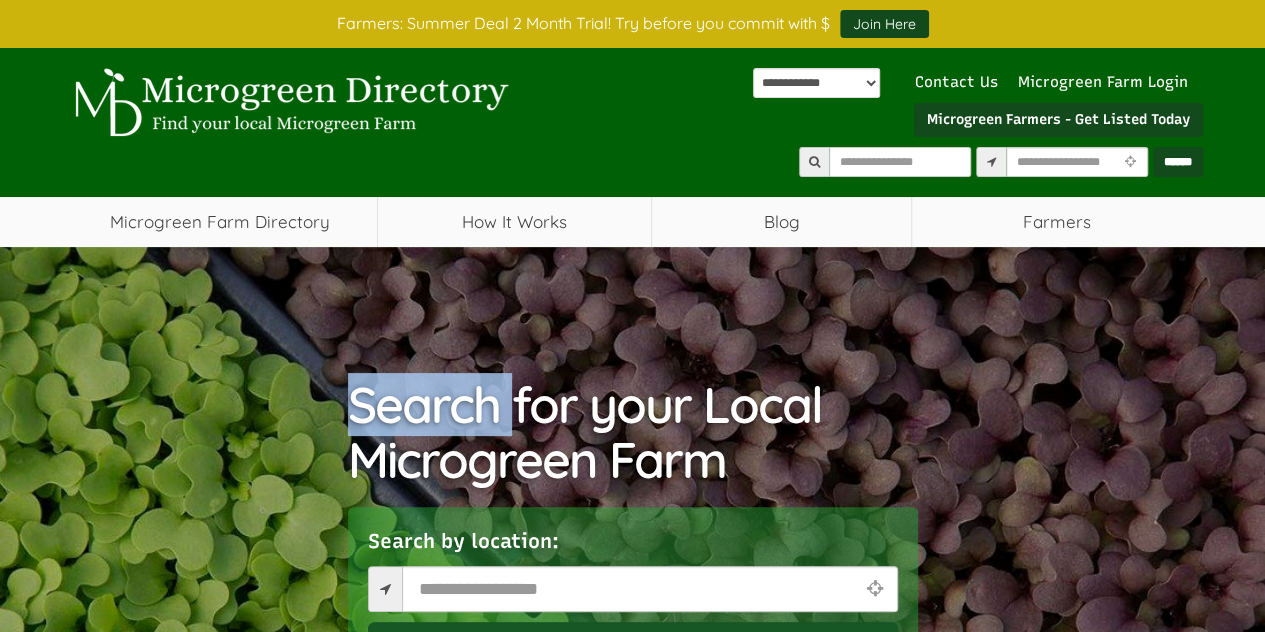 click on "Search for your
Local Microgreen Farm
Search by location:
Search" at bounding box center (632, 557) 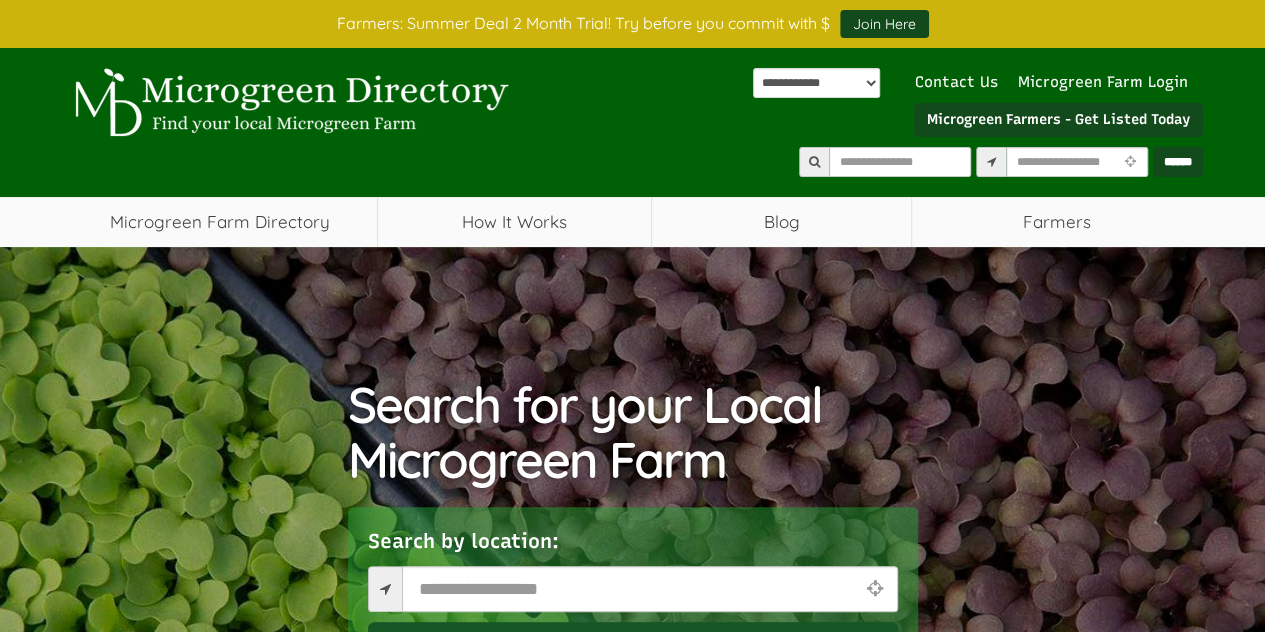 click on "Search for your
Local Microgreen Farm
Search by location:
Search" at bounding box center (632, 557) 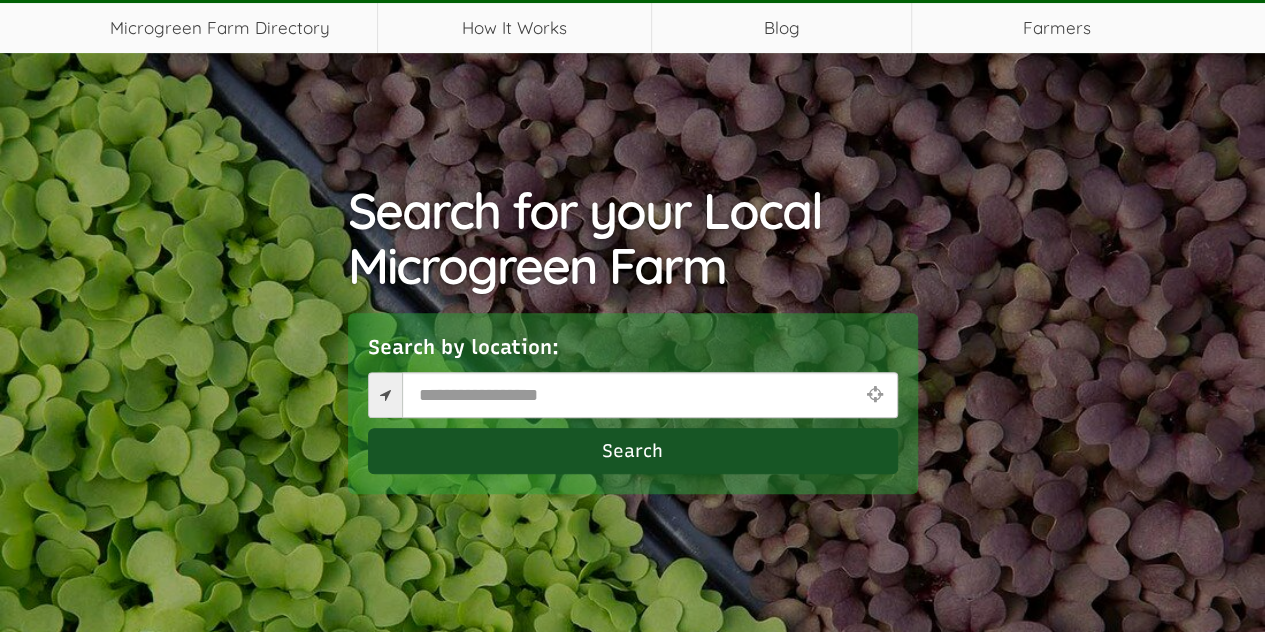 scroll, scrollTop: 0, scrollLeft: 0, axis: both 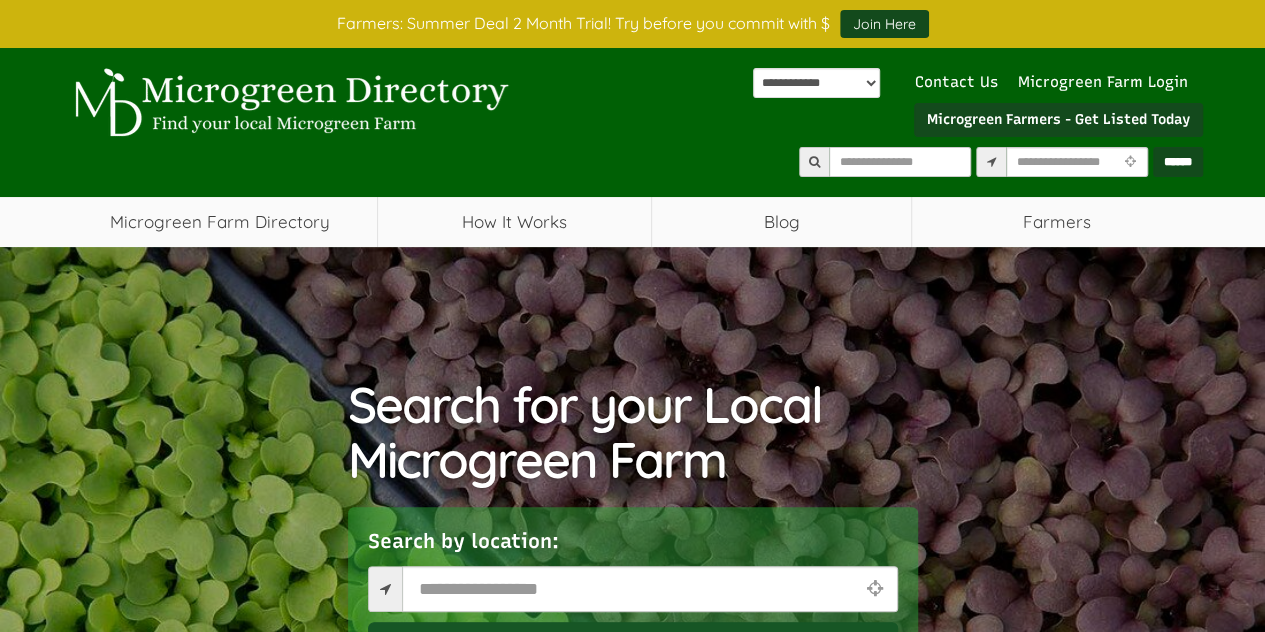 click on "Search for your
Local Microgreen Farm
Search by location:
Search" at bounding box center [632, 557] 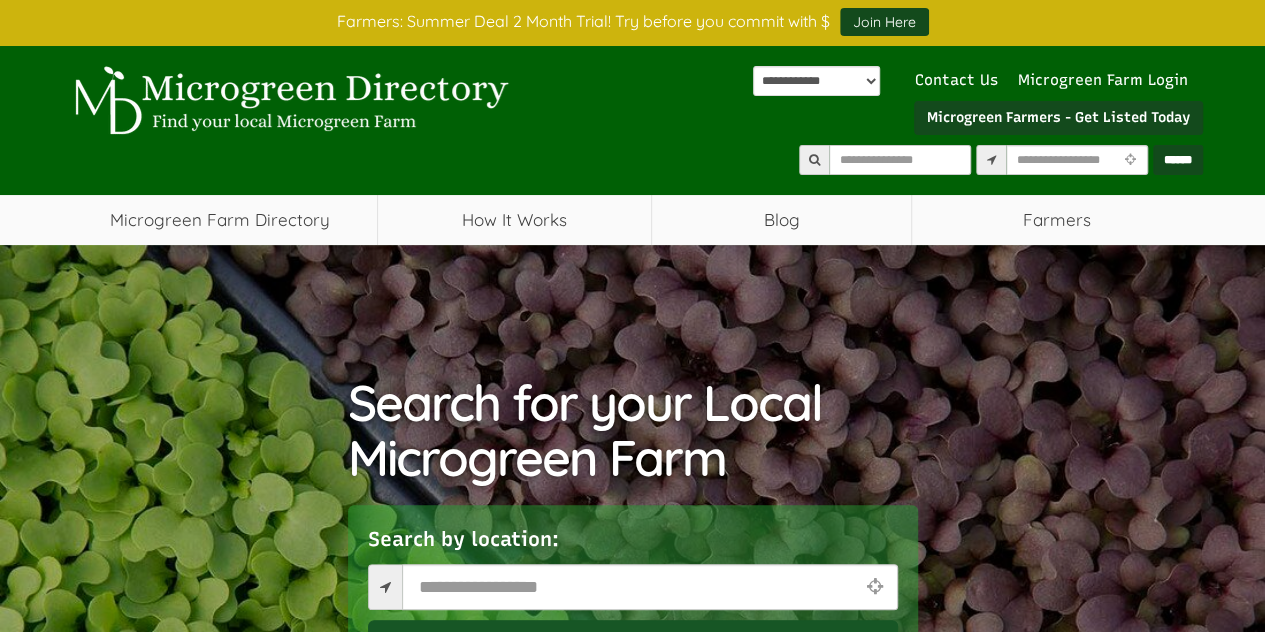scroll, scrollTop: 0, scrollLeft: 0, axis: both 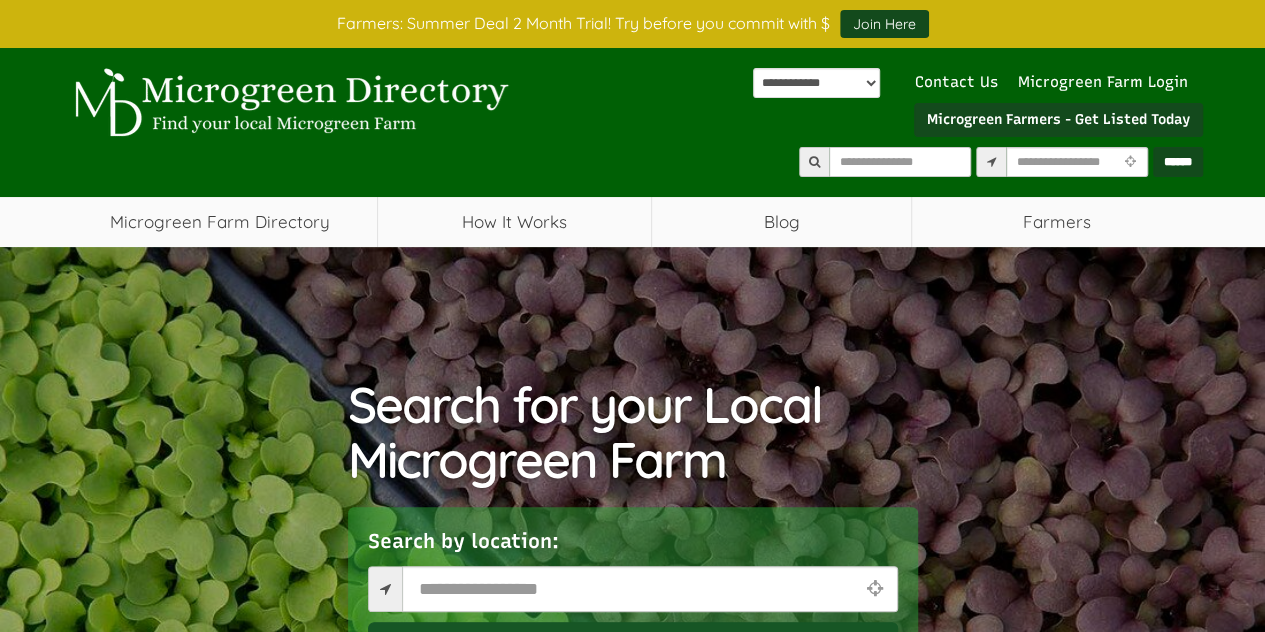click on "Search for your
Local Microgreen Farm
Search by location:
Search" at bounding box center [632, 557] 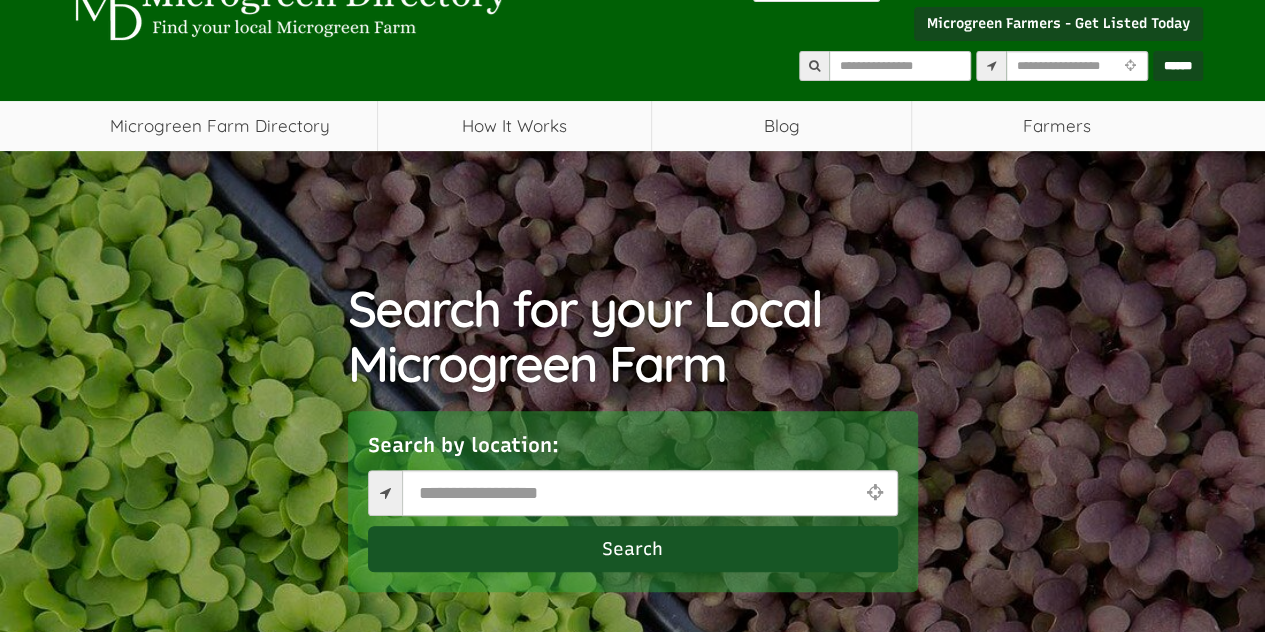 scroll, scrollTop: 0, scrollLeft: 0, axis: both 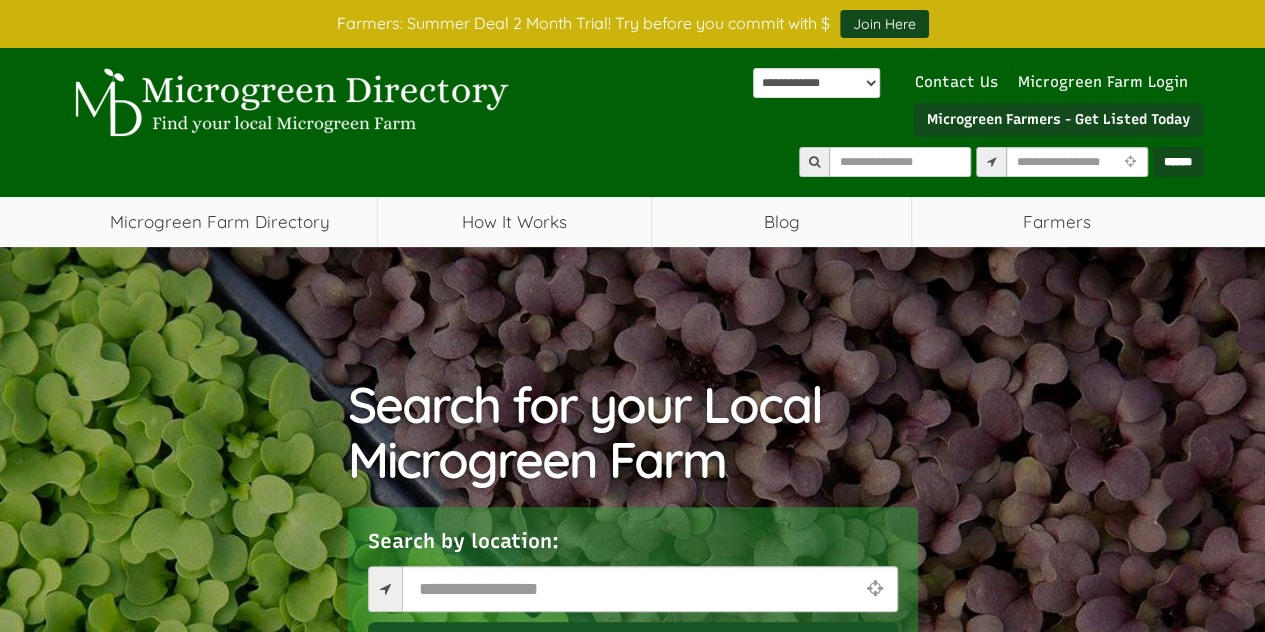 click on "Search for your
Local Microgreen Farm
Search by location:
Search" at bounding box center (632, 557) 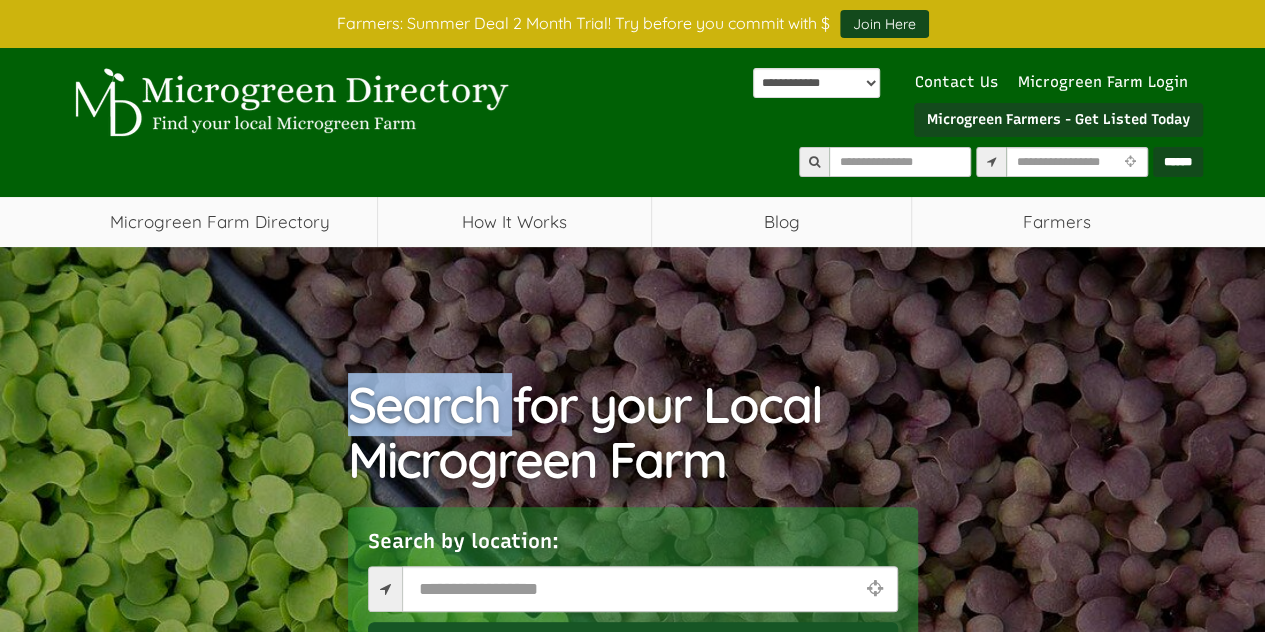 click on "Search for your
Local Microgreen Farm
Search by location:
Search" at bounding box center [632, 557] 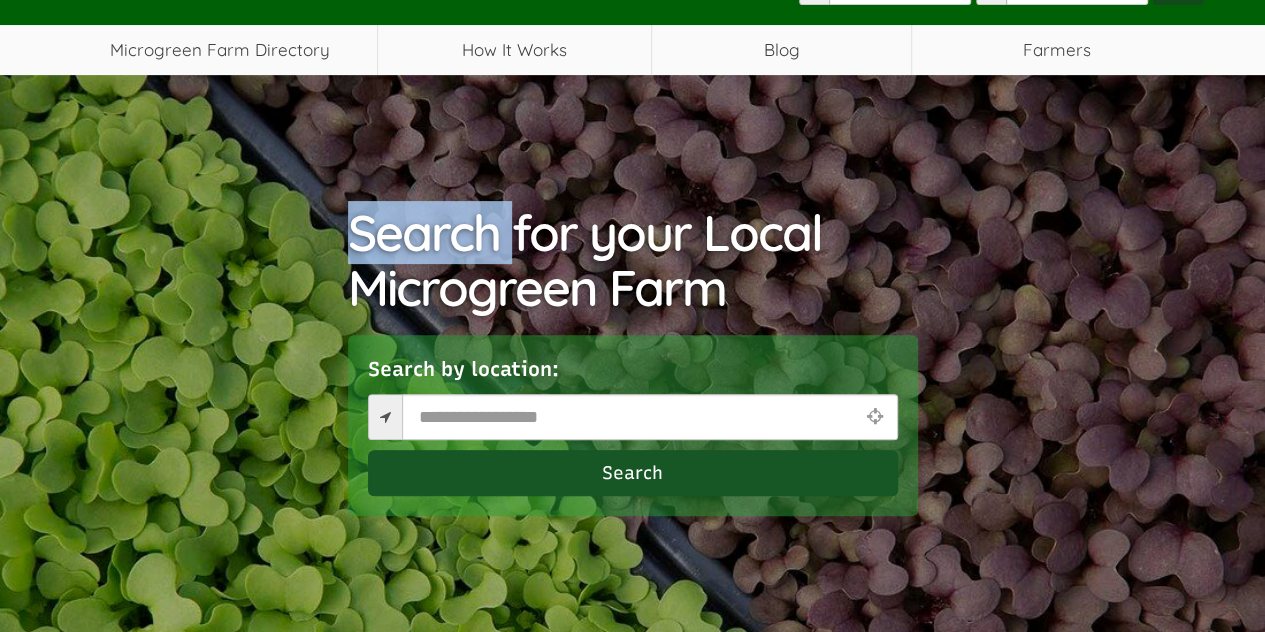 scroll, scrollTop: 0, scrollLeft: 0, axis: both 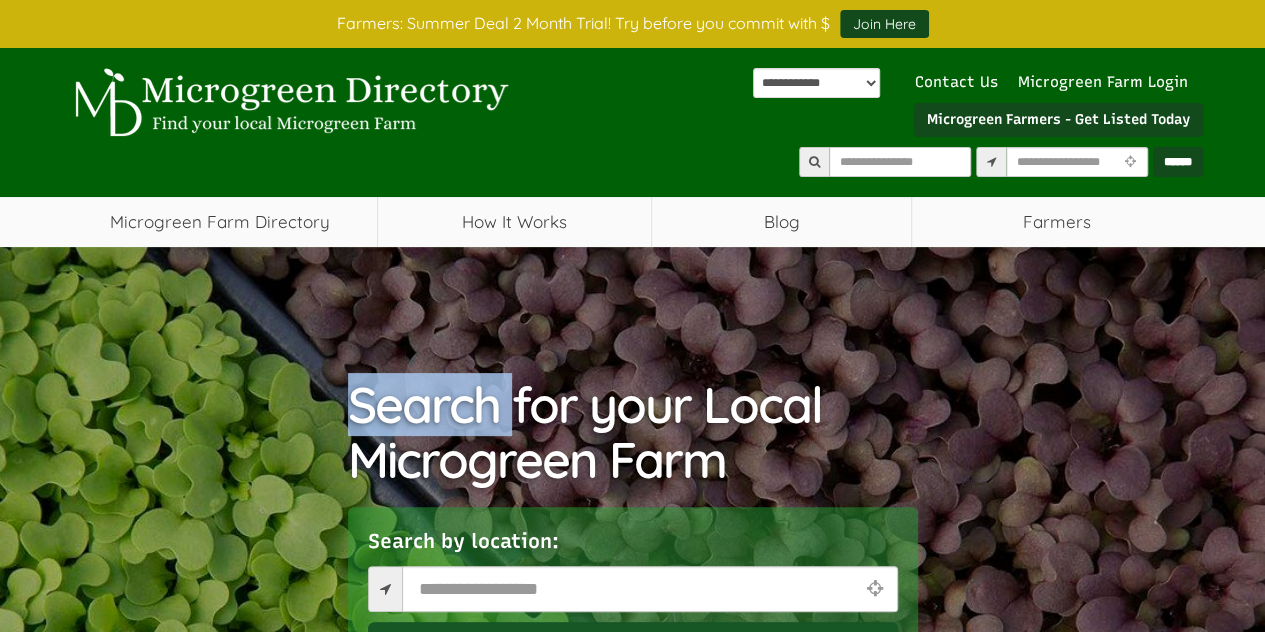 click on "Search for your
Local Microgreen Farm
Search by location:
Search" at bounding box center (632, 557) 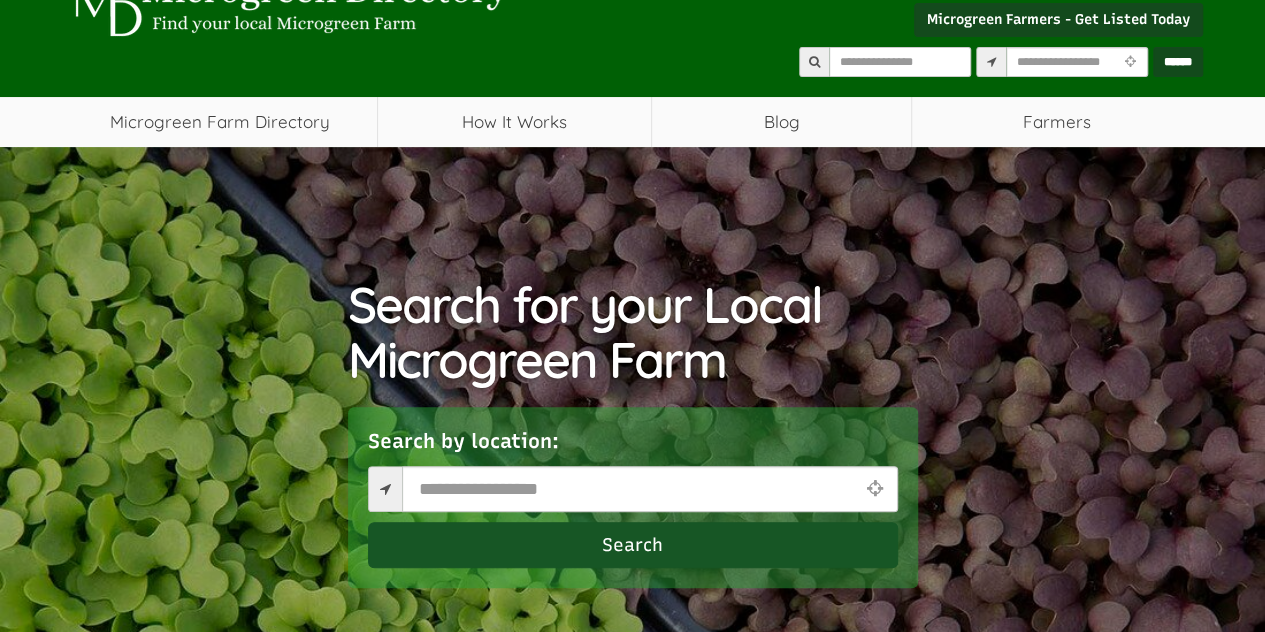 scroll, scrollTop: 0, scrollLeft: 0, axis: both 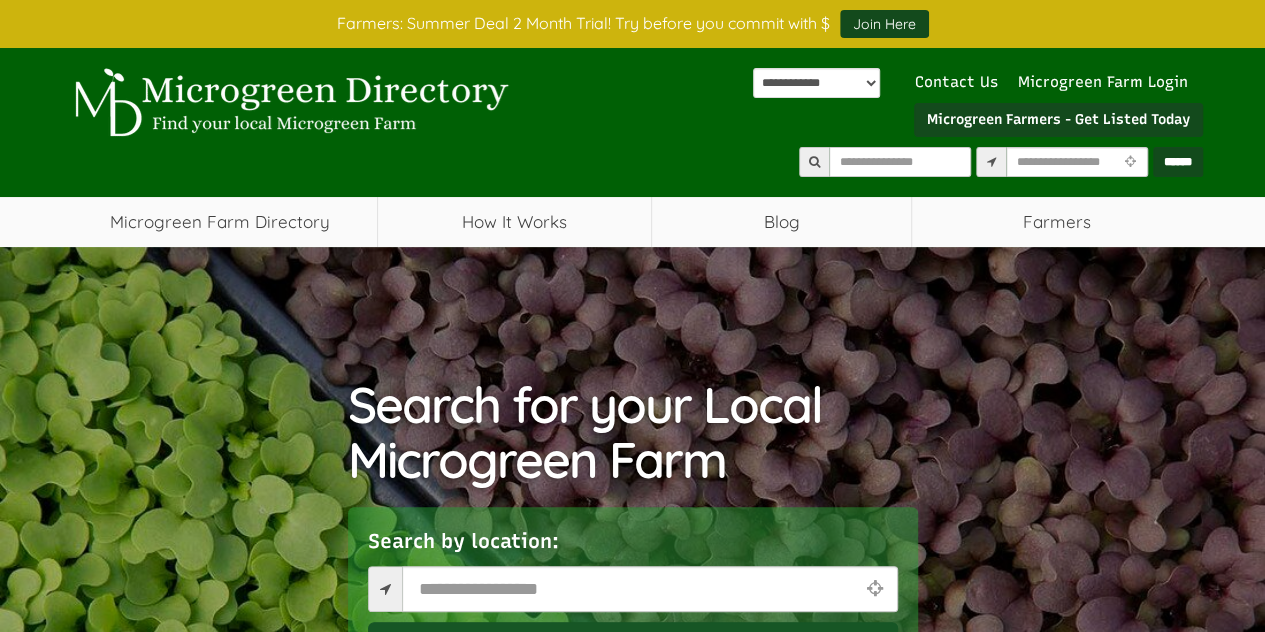 click on "Search for your
Local Microgreen Farm
Search by location:
Search" at bounding box center (632, 557) 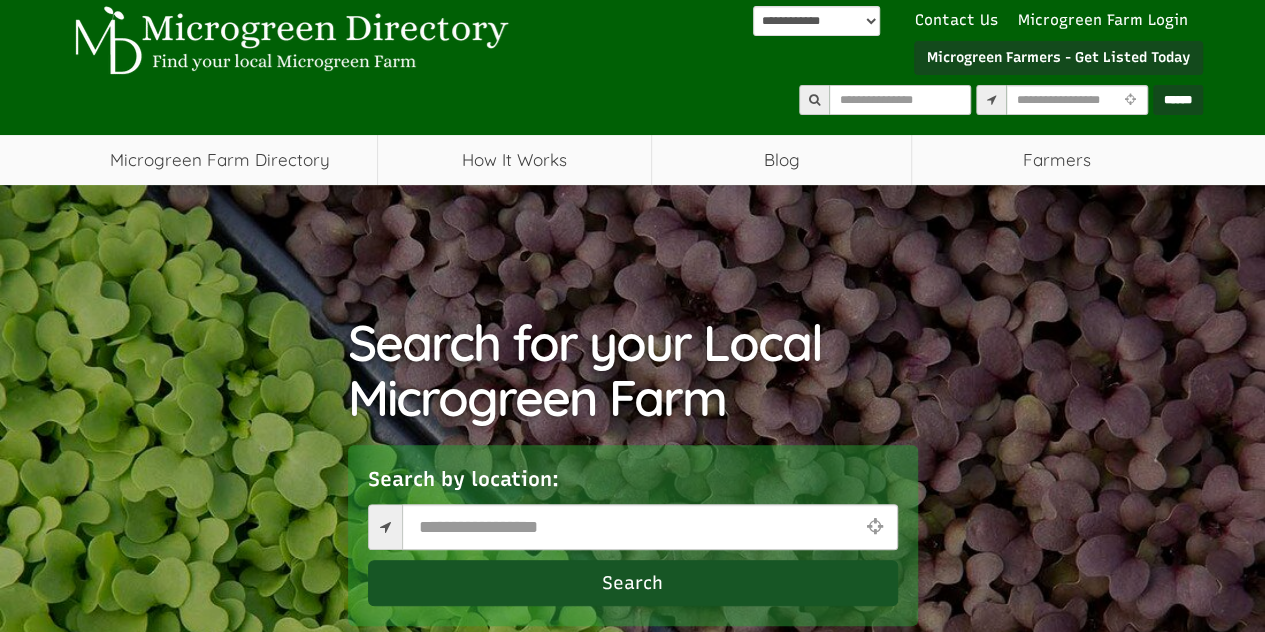 scroll, scrollTop: 0, scrollLeft: 0, axis: both 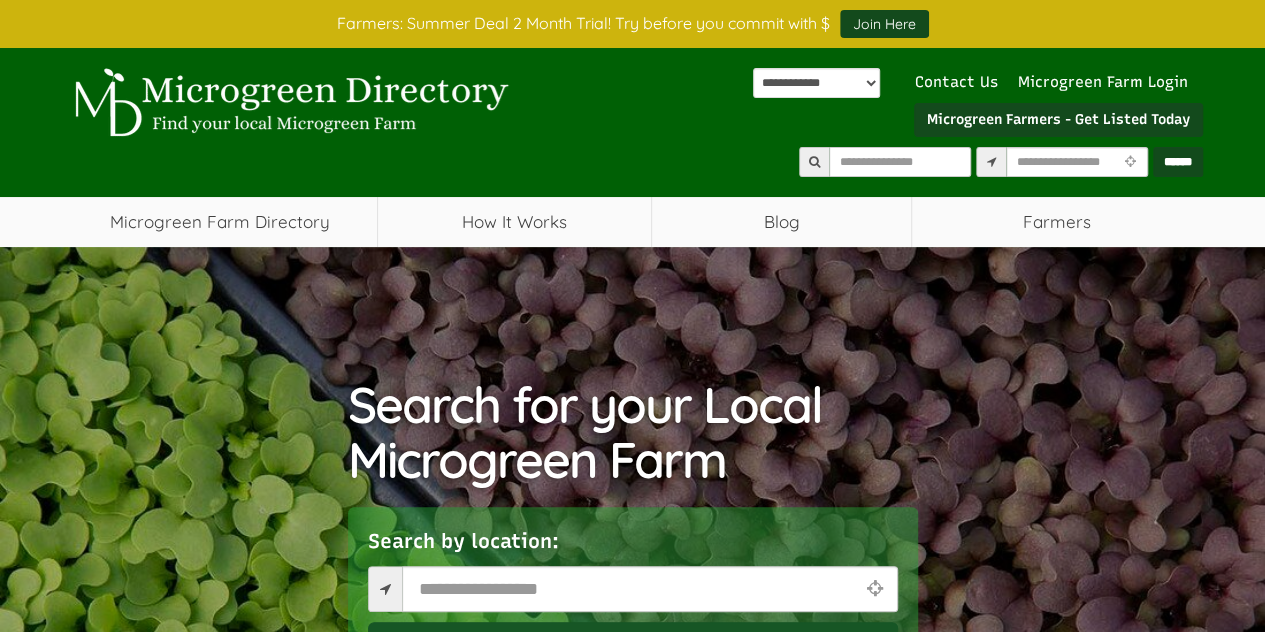 click on "Search for your
Local Microgreen Farm
Search by location:
Search" at bounding box center [632, 557] 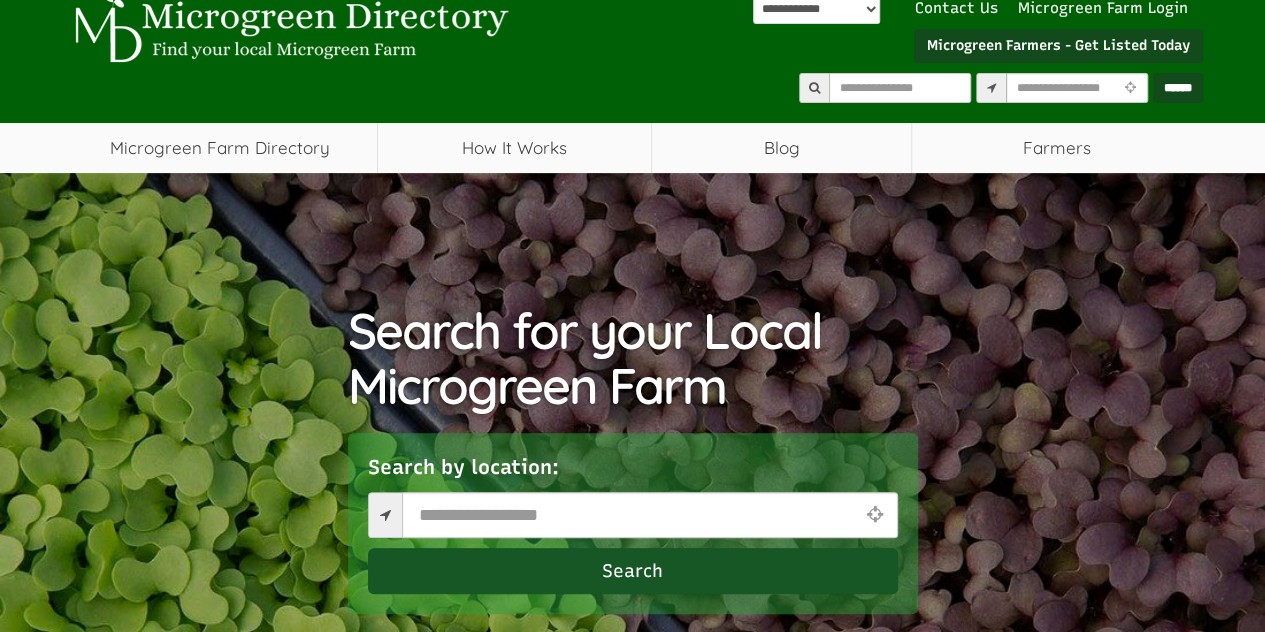scroll, scrollTop: 0, scrollLeft: 0, axis: both 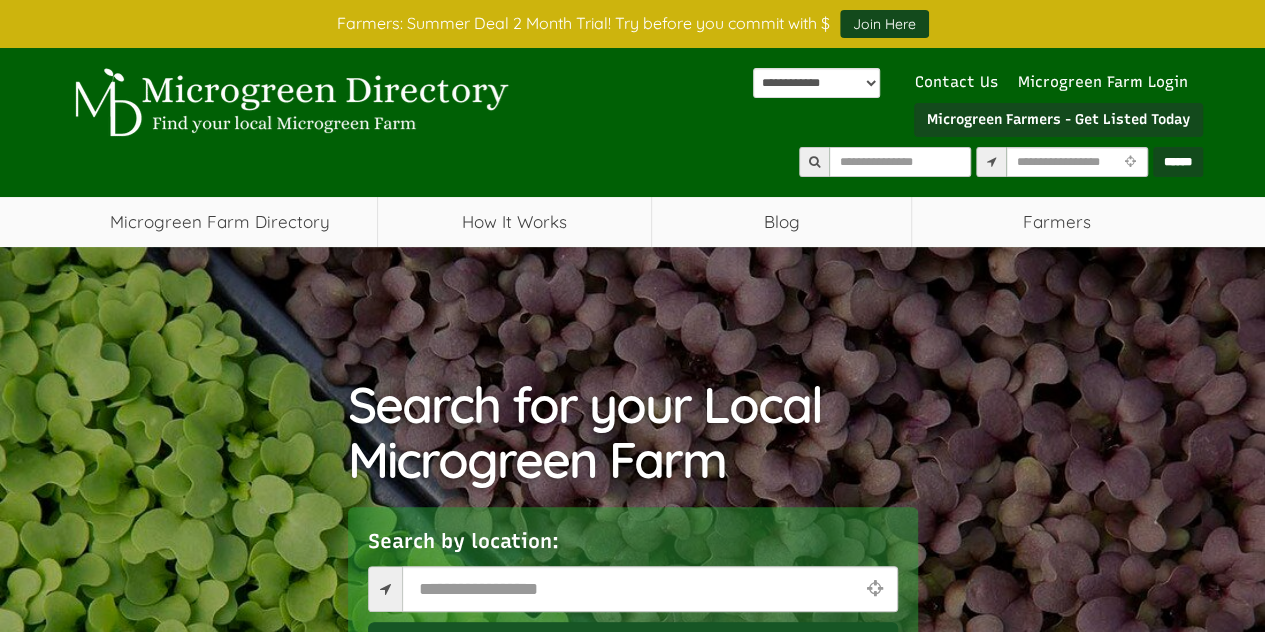 click on "Search for your
Local Microgreen Farm
Search by location:
Search" at bounding box center (632, 557) 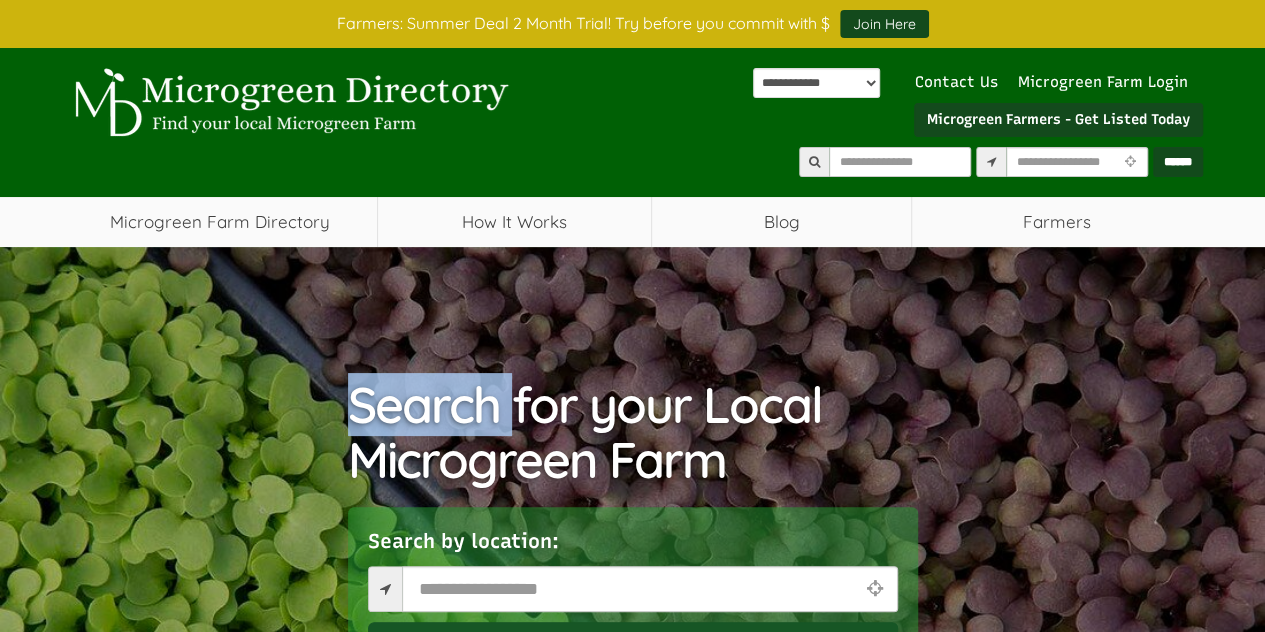 click on "Search for your
Local Microgreen Farm
Search by location:
Search" at bounding box center [632, 557] 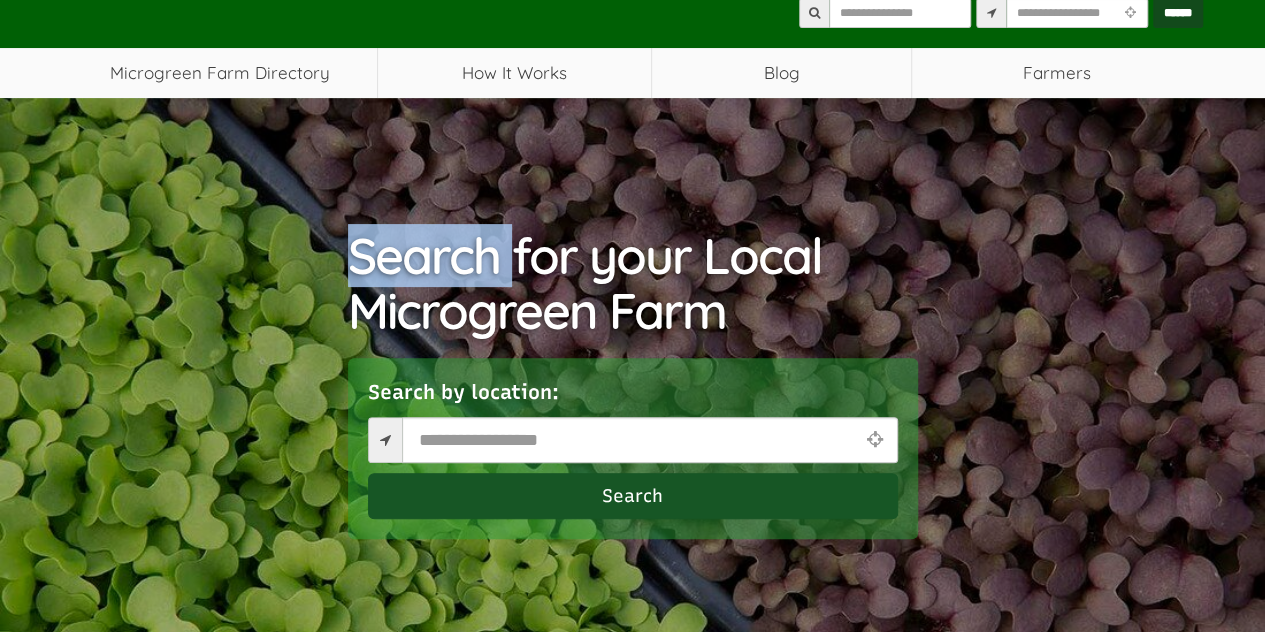 scroll, scrollTop: 0, scrollLeft: 0, axis: both 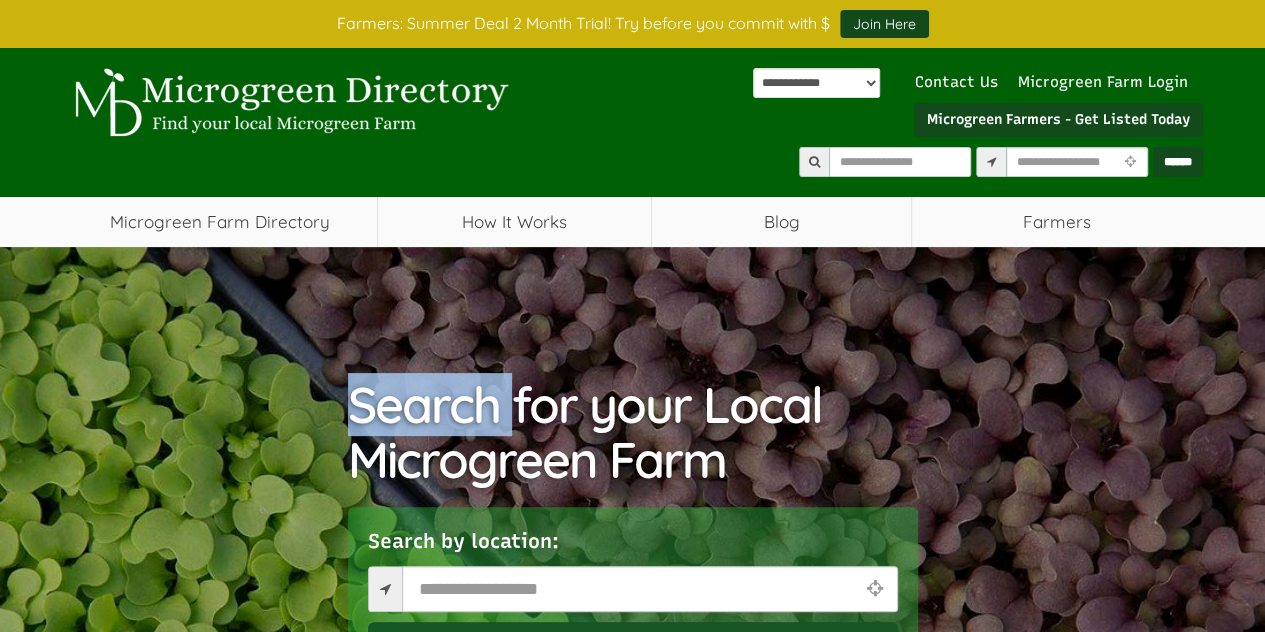 click on "Search for your
Local Microgreen Farm
Search by location:
Search" at bounding box center [632, 557] 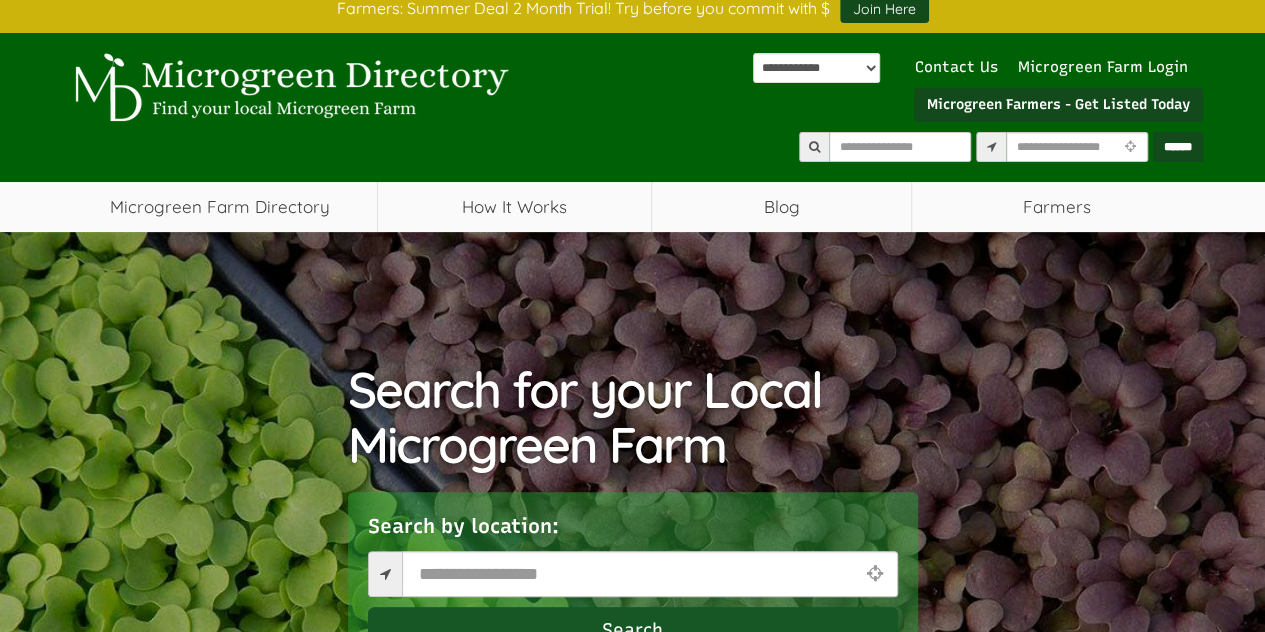 scroll, scrollTop: 0, scrollLeft: 0, axis: both 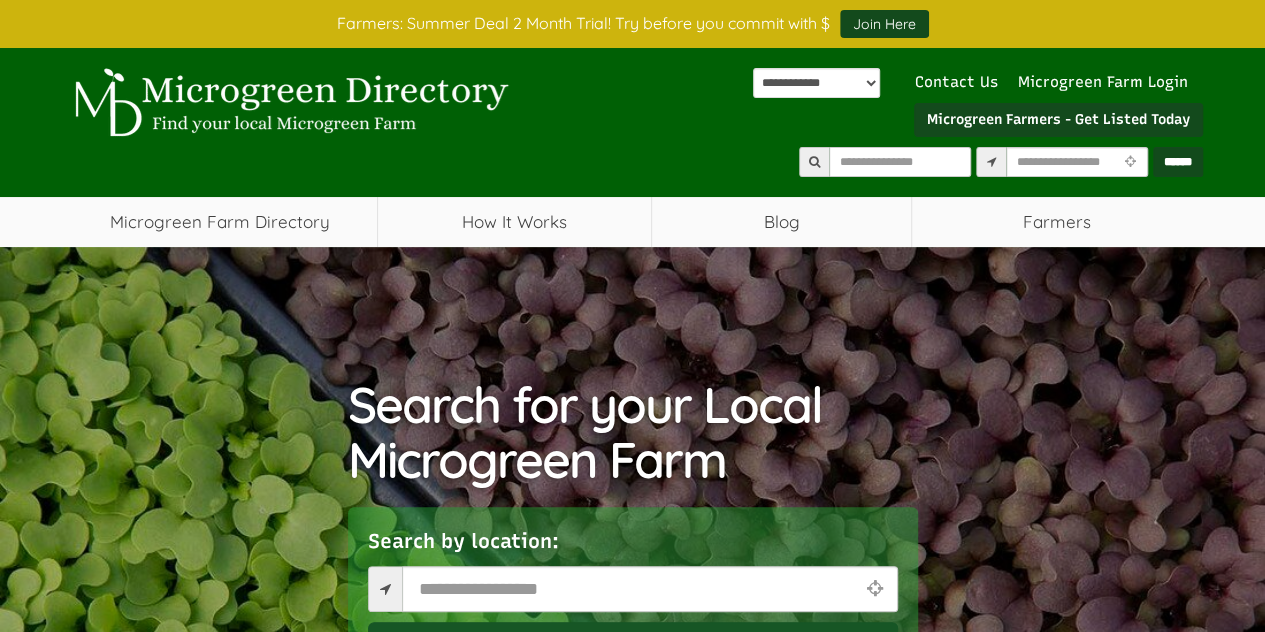 click on "Search for your
Local Microgreen Farm
Search by location:
Search" at bounding box center (632, 557) 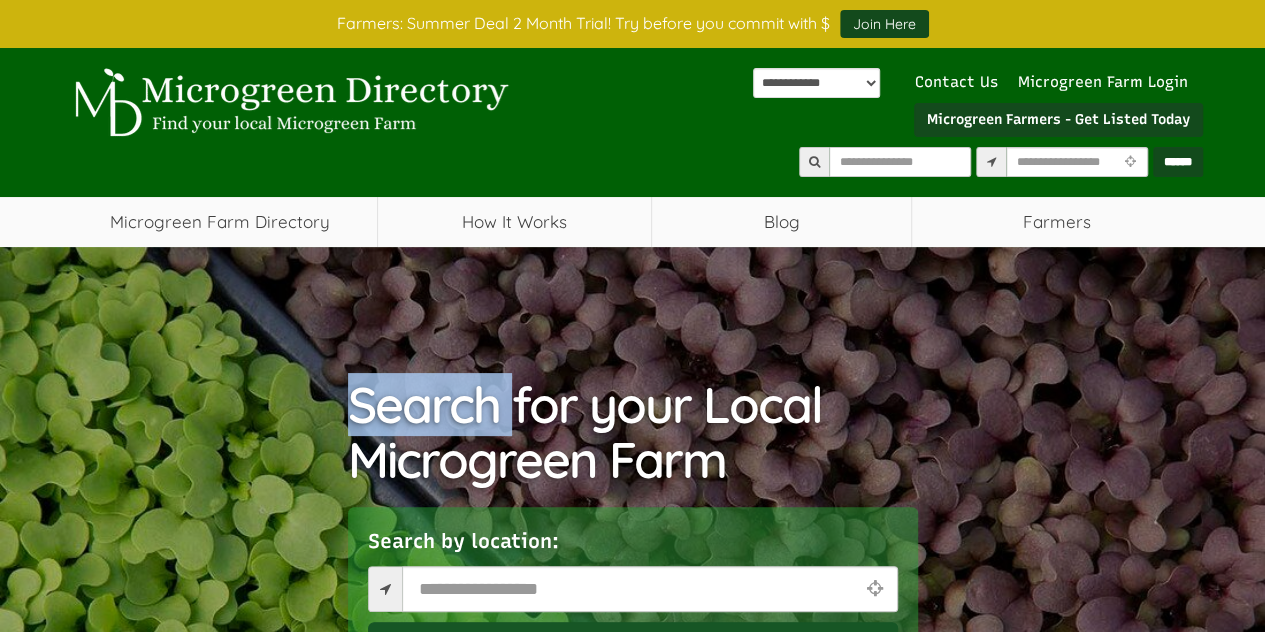 click on "Search for your
Local Microgreen Farm
Search by location:
Search" at bounding box center [632, 557] 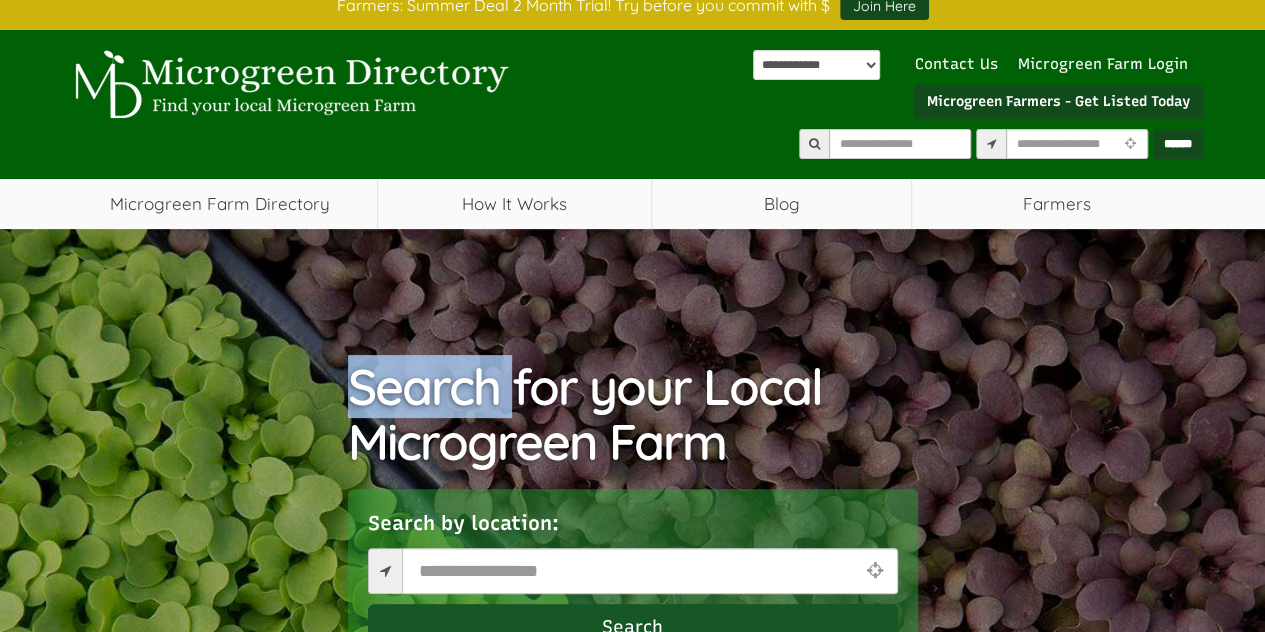 scroll, scrollTop: 0, scrollLeft: 0, axis: both 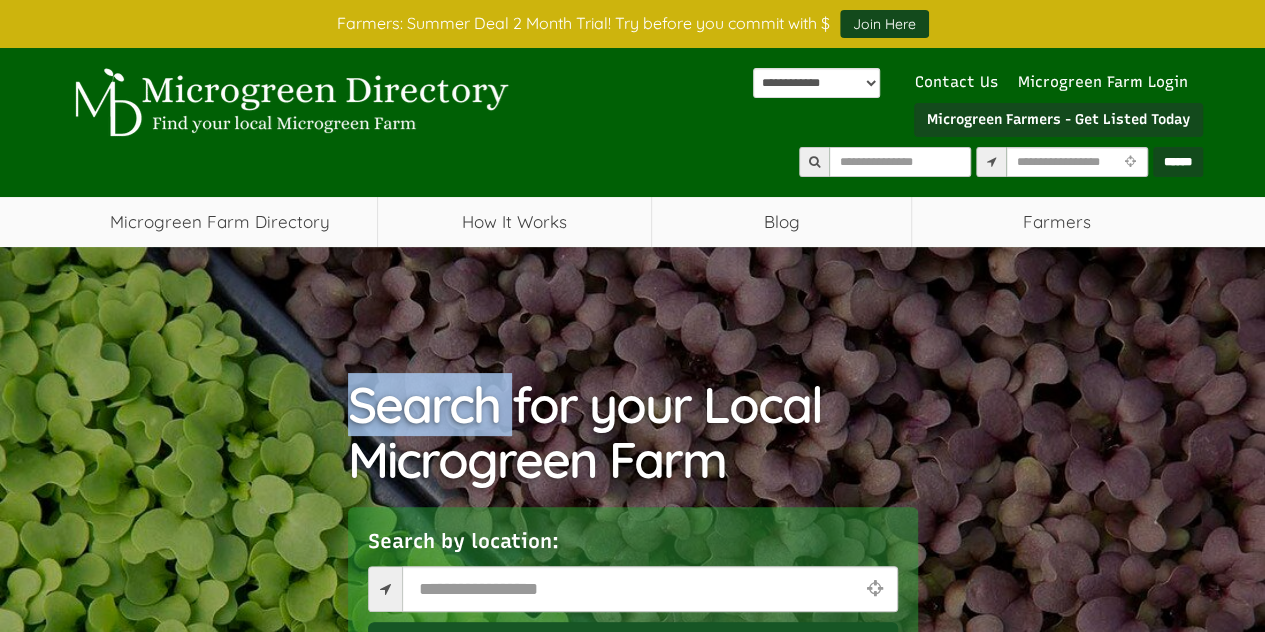 click on "Search for your
Local Microgreen Farm
Search by location:
Search" at bounding box center [632, 557] 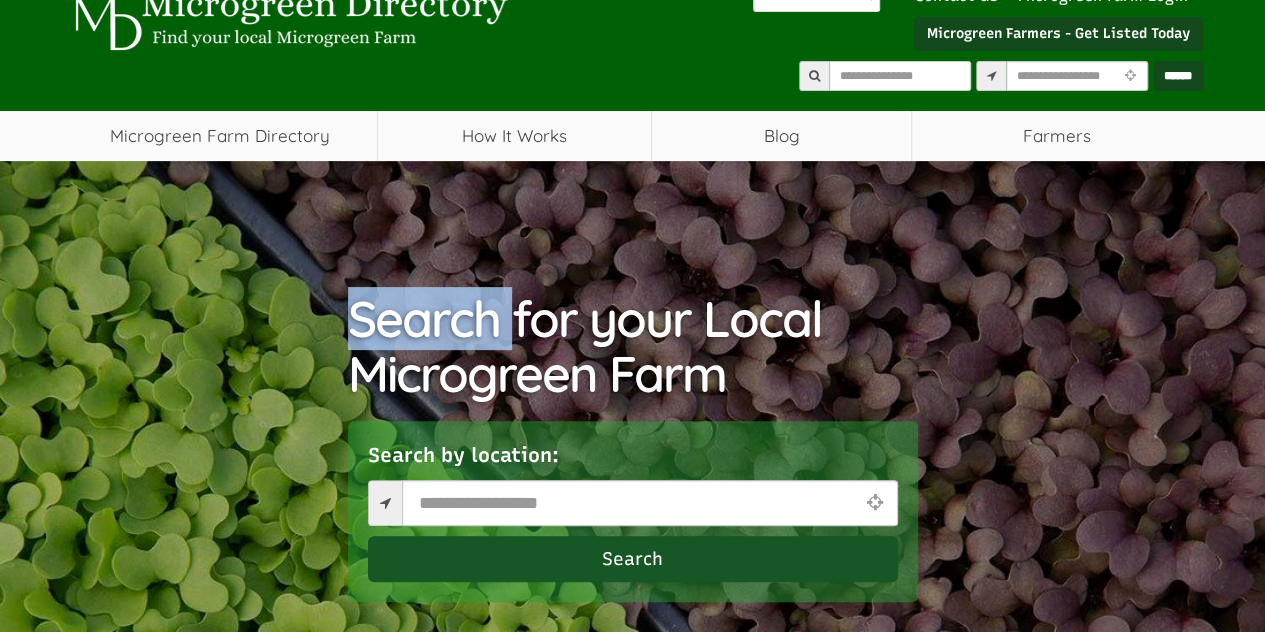 scroll, scrollTop: 0, scrollLeft: 0, axis: both 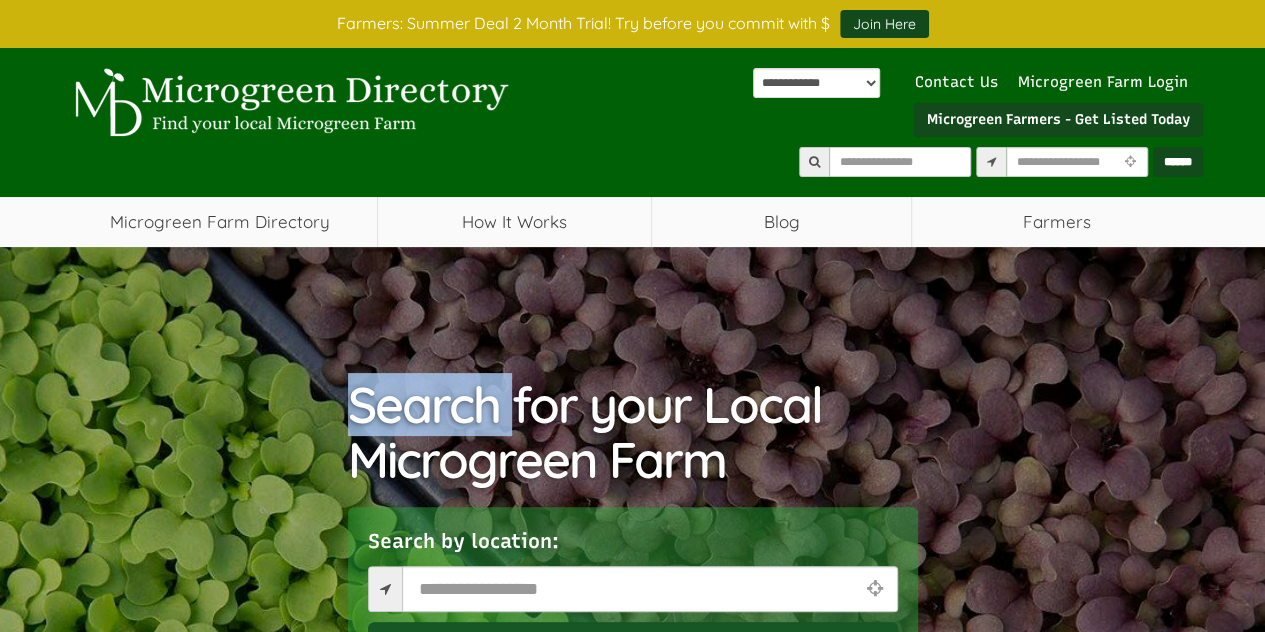 click on "Search for your
Local Microgreen Farm
Search by location:
Search" at bounding box center (632, 557) 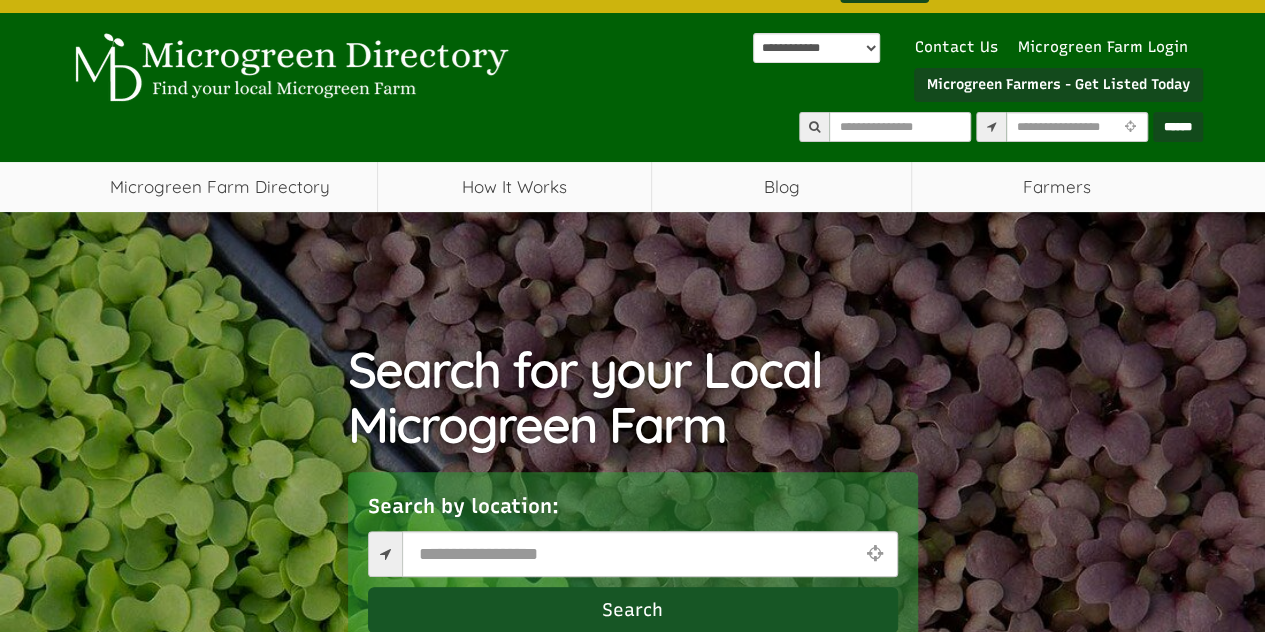 scroll, scrollTop: 0, scrollLeft: 0, axis: both 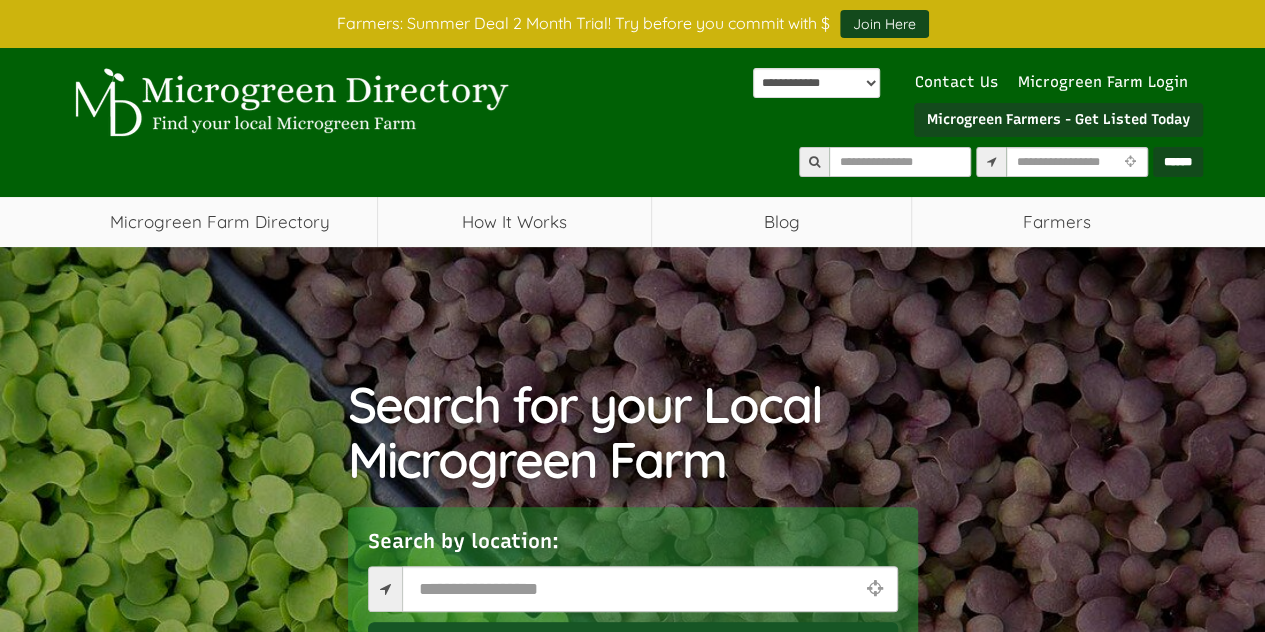 click on "Search for your
Local Microgreen Farm
Search by location:
Search" at bounding box center (632, 557) 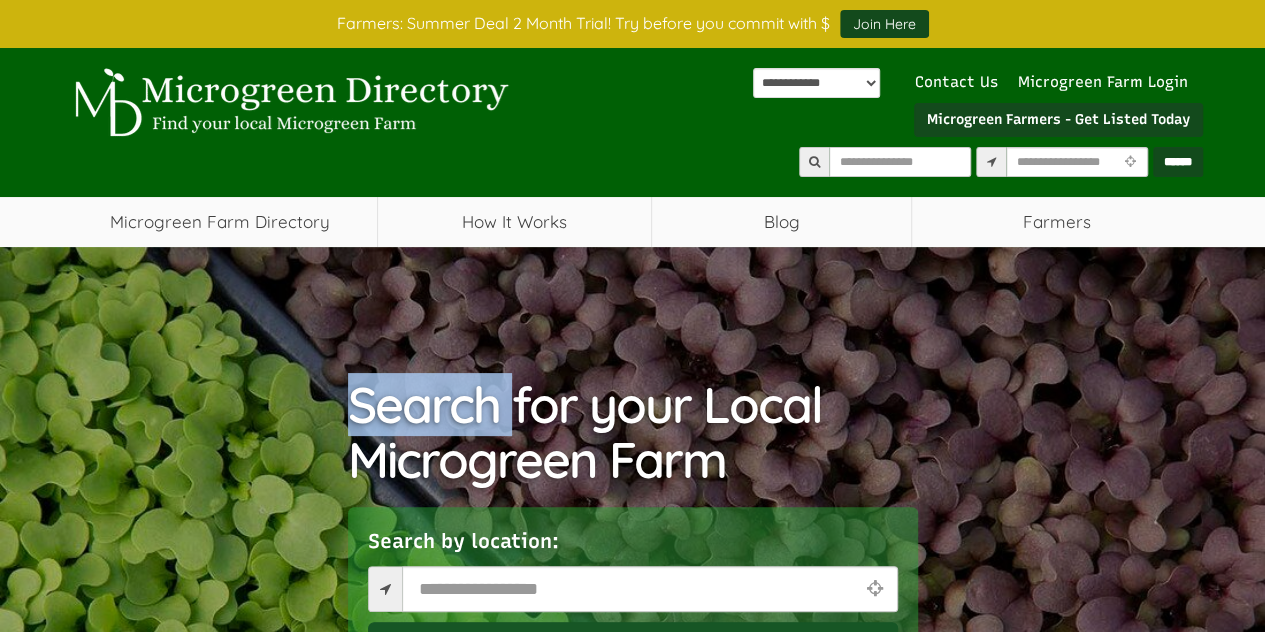 click on "Search for your
Local Microgreen Farm
Search by location:
Search" at bounding box center (632, 557) 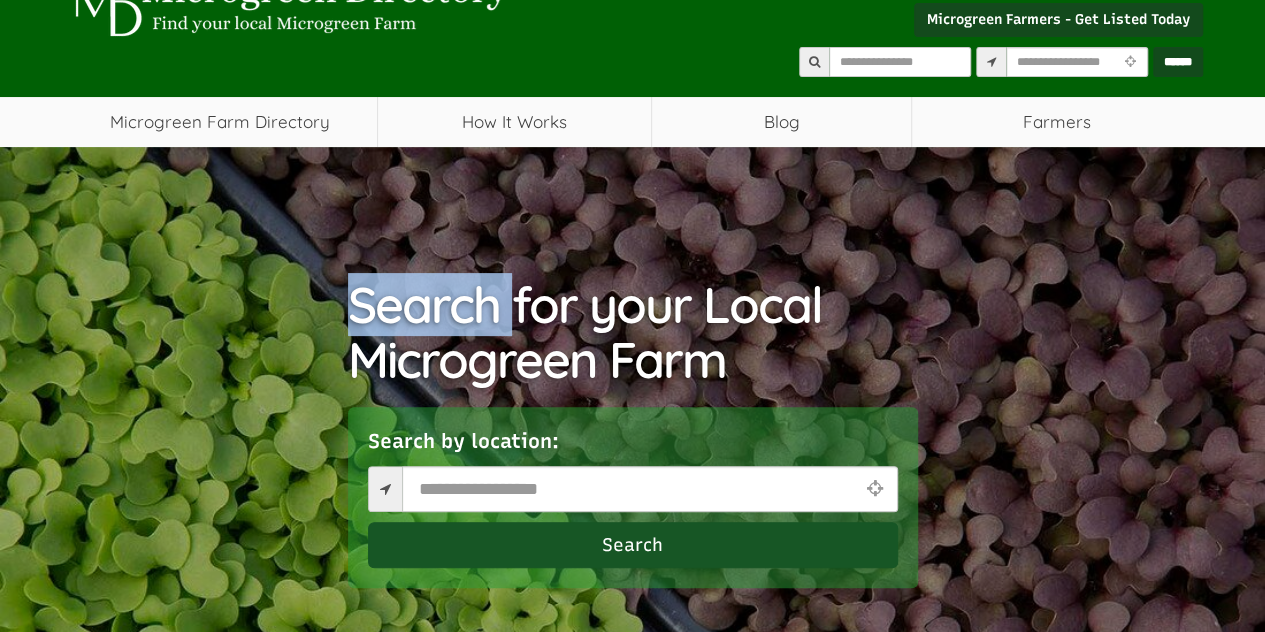 scroll, scrollTop: 0, scrollLeft: 0, axis: both 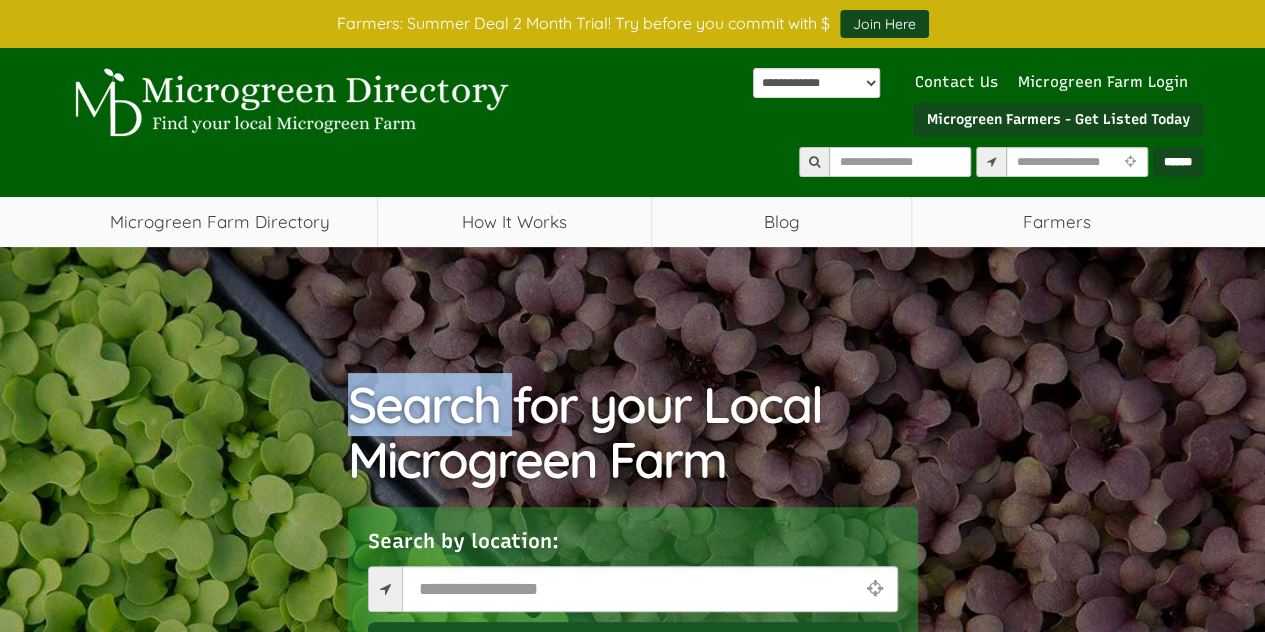 click on "Search for your
Local Microgreen Farm
Search by location:
Search" at bounding box center (632, 557) 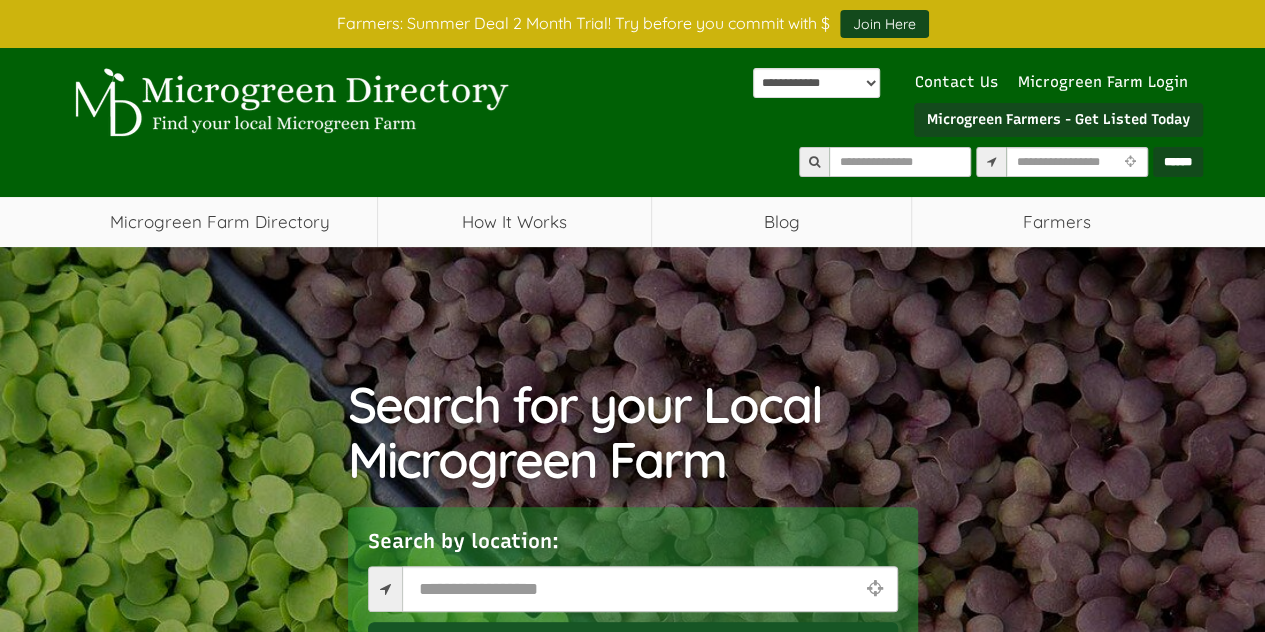 click on "Search for your
Local Microgreen Farm
Search by location:
Search" at bounding box center [632, 557] 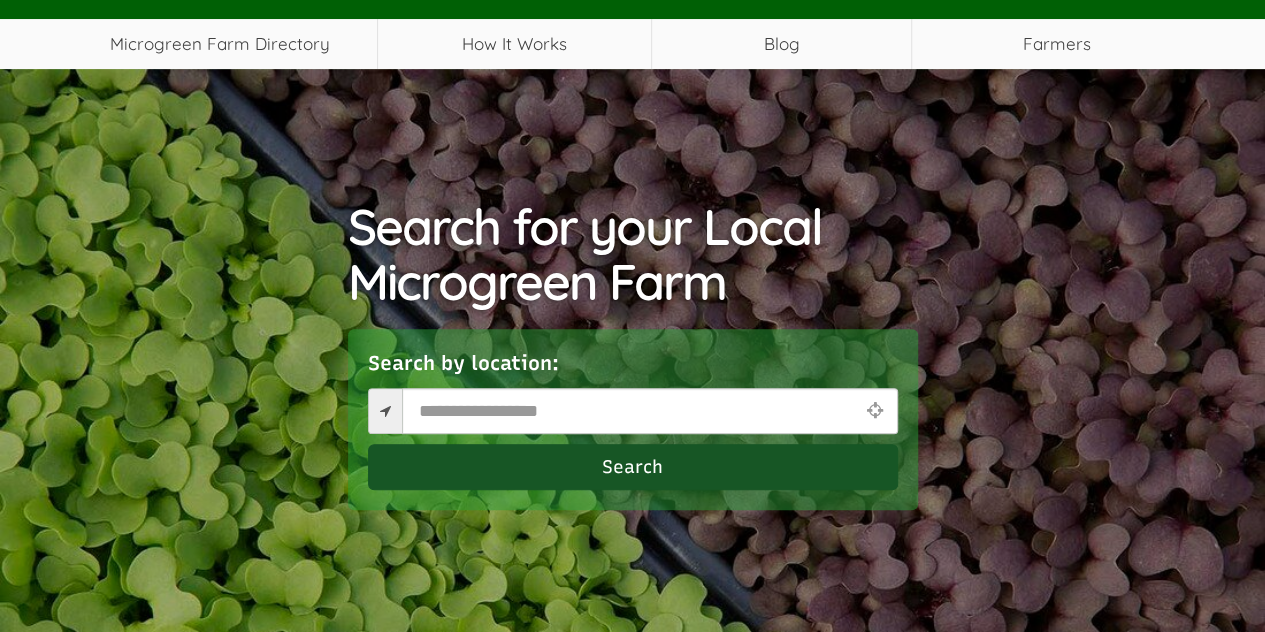 scroll, scrollTop: 0, scrollLeft: 0, axis: both 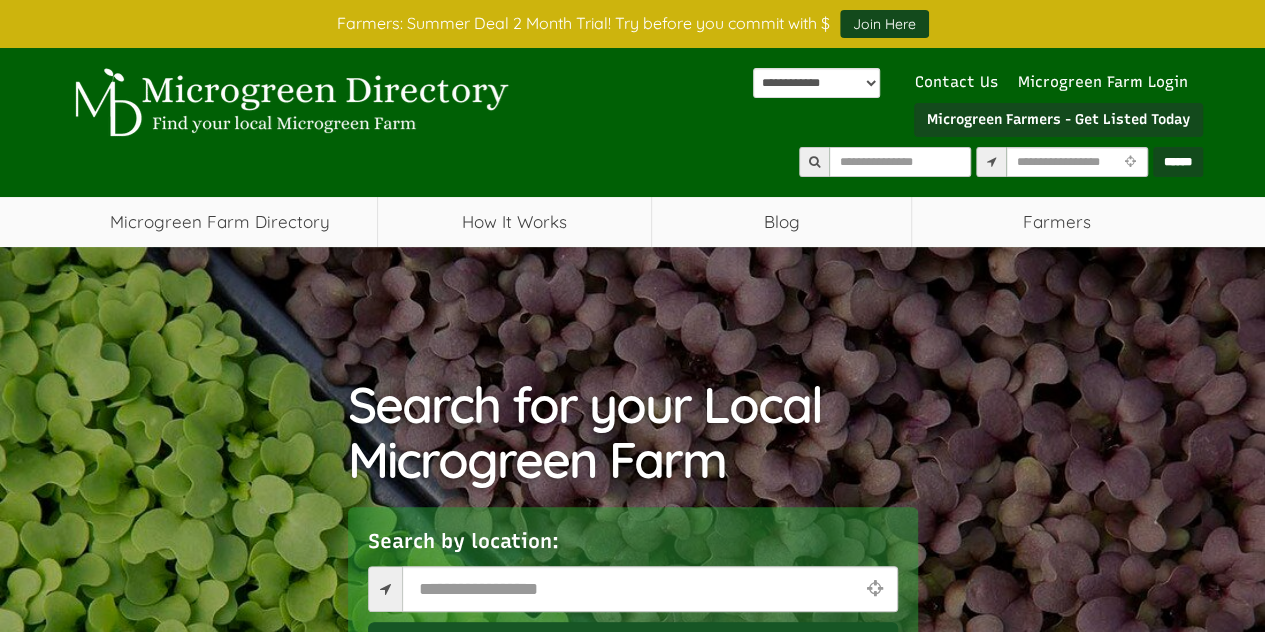 click on "Search for your
Local Microgreen Farm
Search by location:
Search" at bounding box center (632, 557) 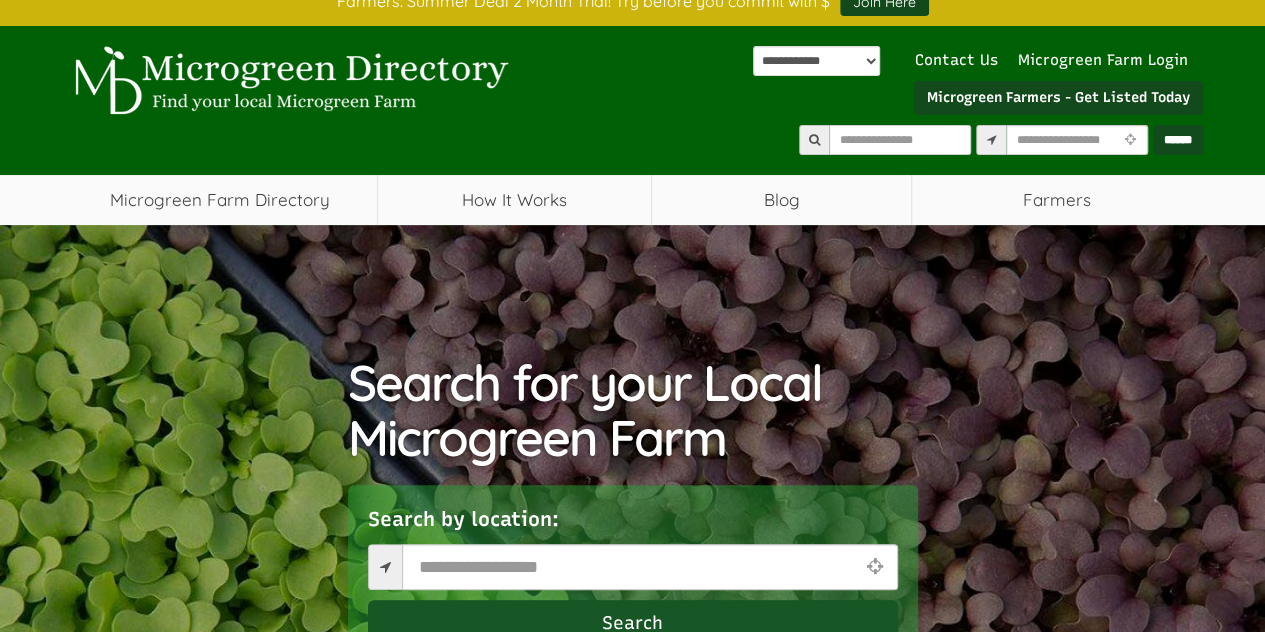 scroll, scrollTop: 0, scrollLeft: 0, axis: both 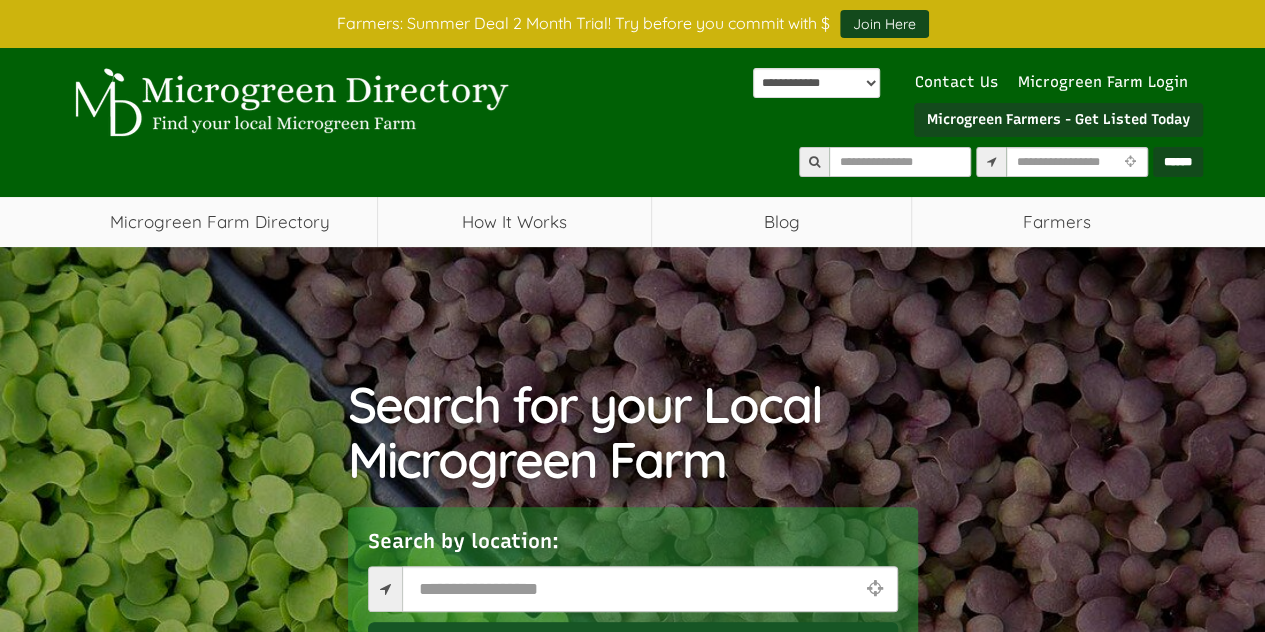click on "Search for your
Local Microgreen Farm
Search by location:
Search" at bounding box center (632, 557) 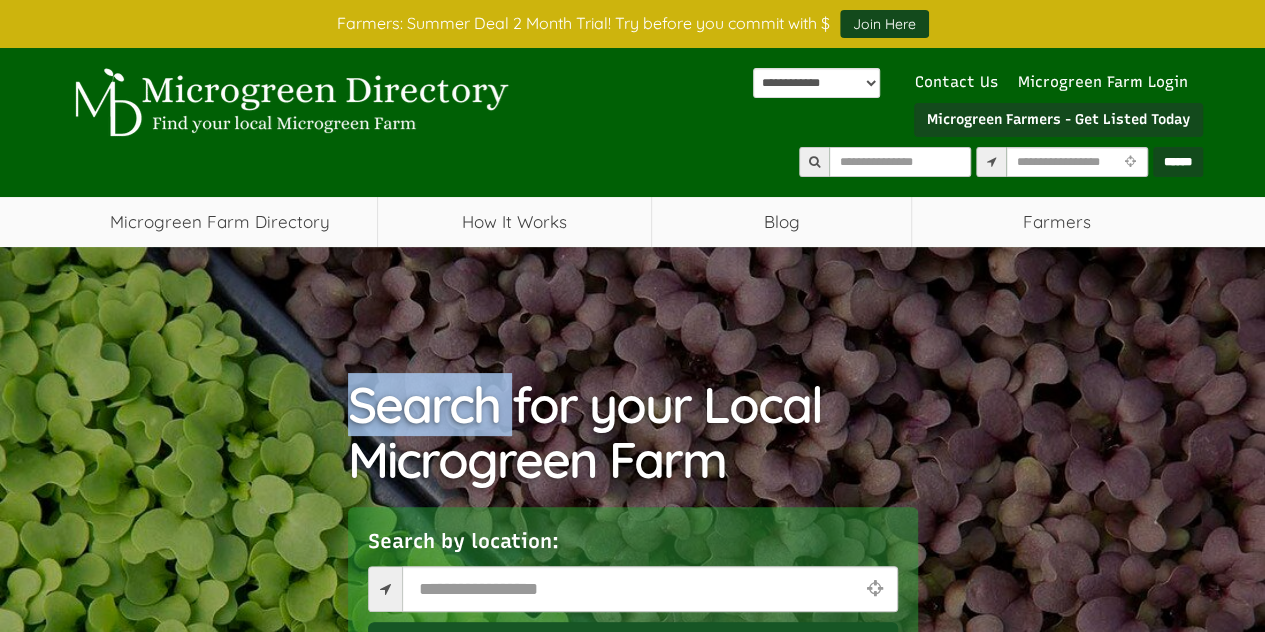click on "Search for your
Local Microgreen Farm
Search by location:
Search" at bounding box center [632, 557] 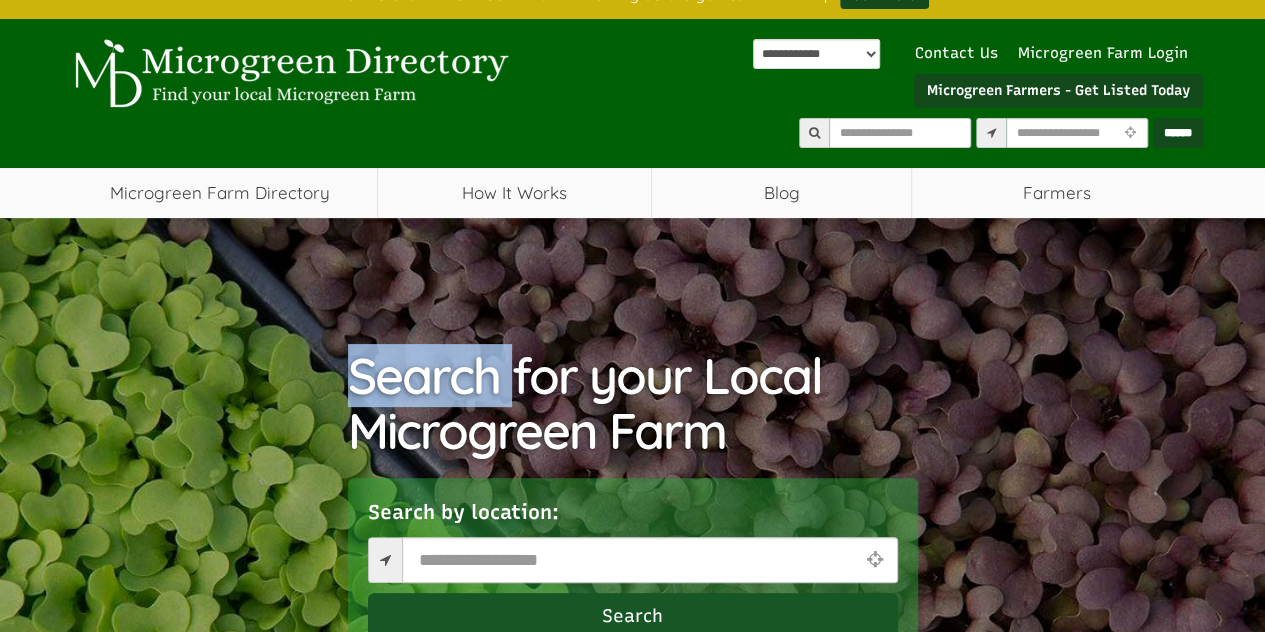 scroll, scrollTop: 0, scrollLeft: 0, axis: both 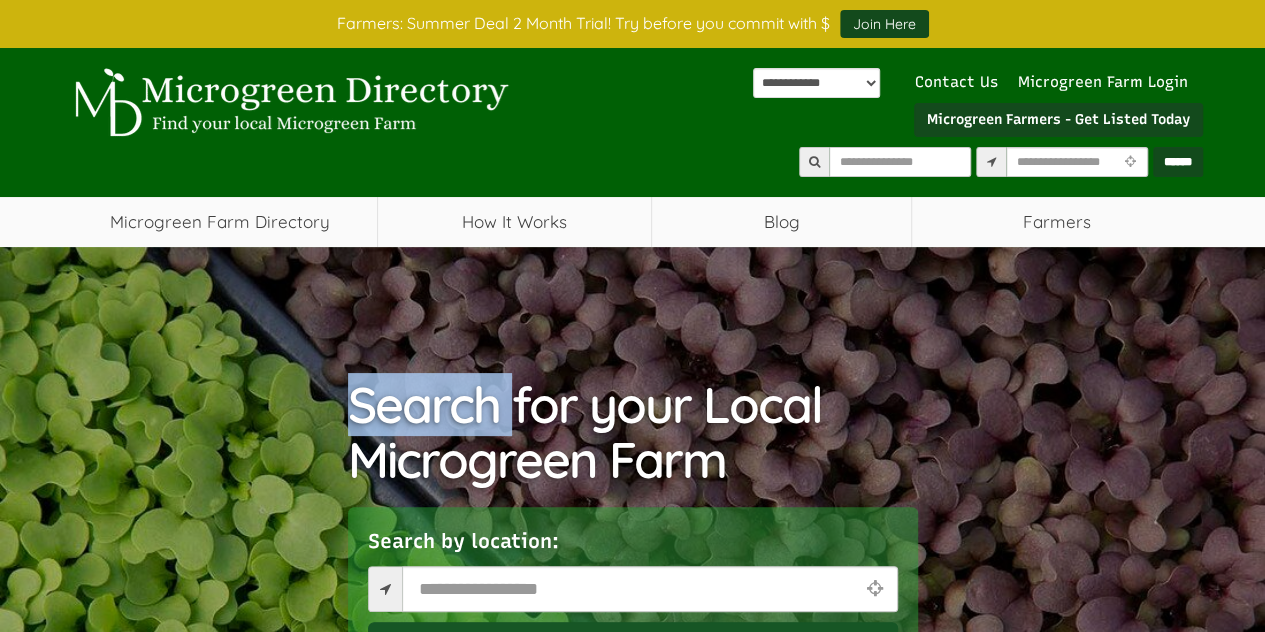 click on "Search for your
Local Microgreen Farm
Search by location:
Search" at bounding box center (632, 557) 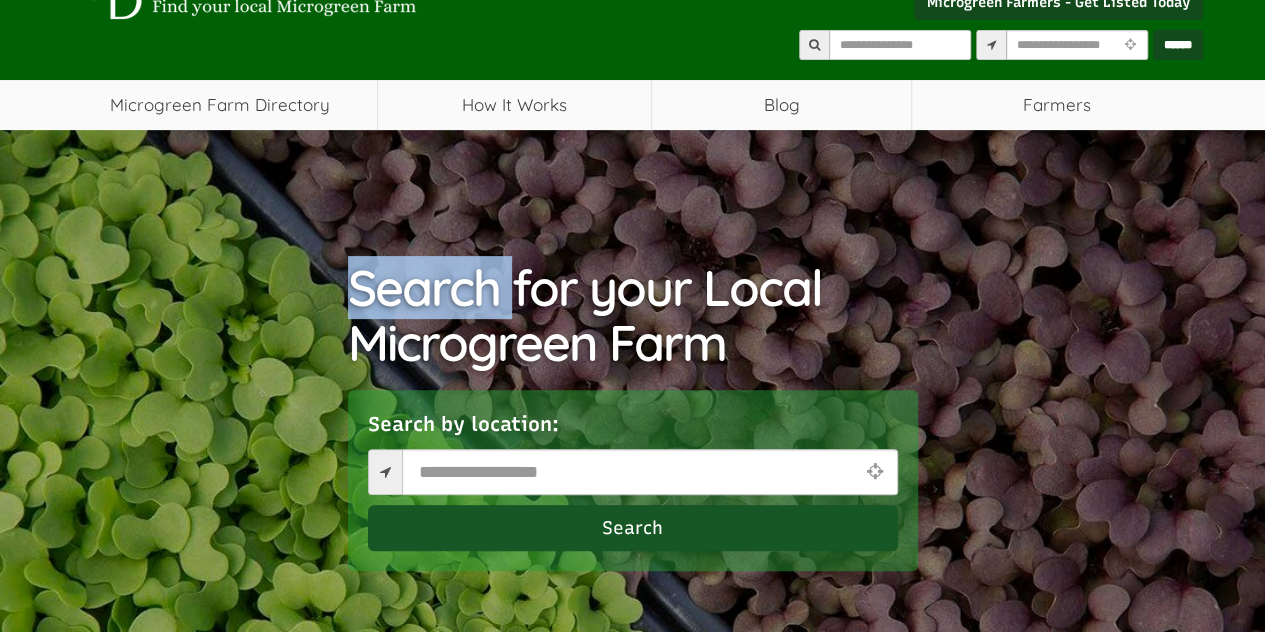 scroll, scrollTop: 0, scrollLeft: 0, axis: both 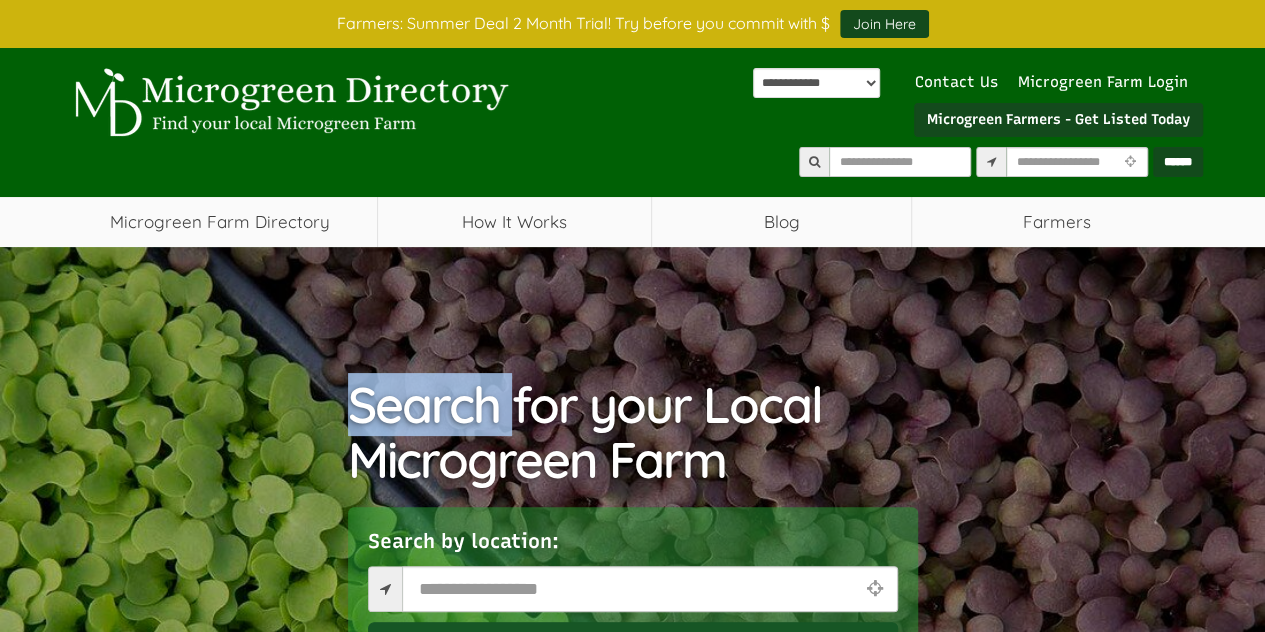 click on "Search for your
Local Microgreen Farm
Search by location:
Search" at bounding box center [632, 557] 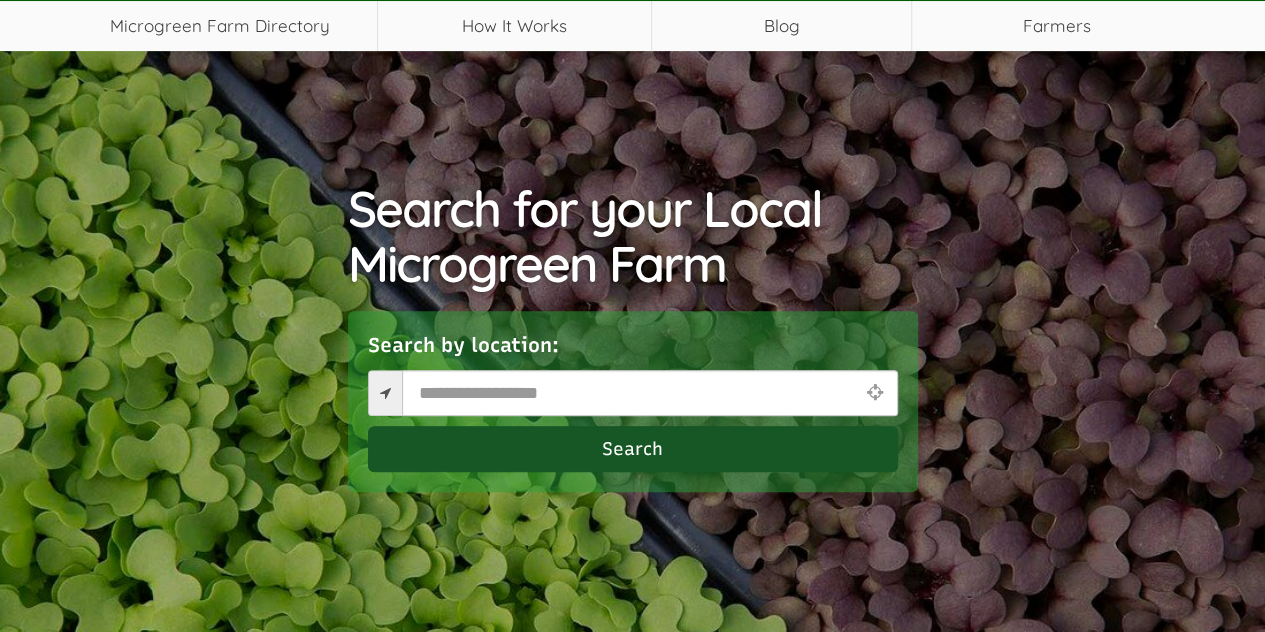 scroll, scrollTop: 0, scrollLeft: 0, axis: both 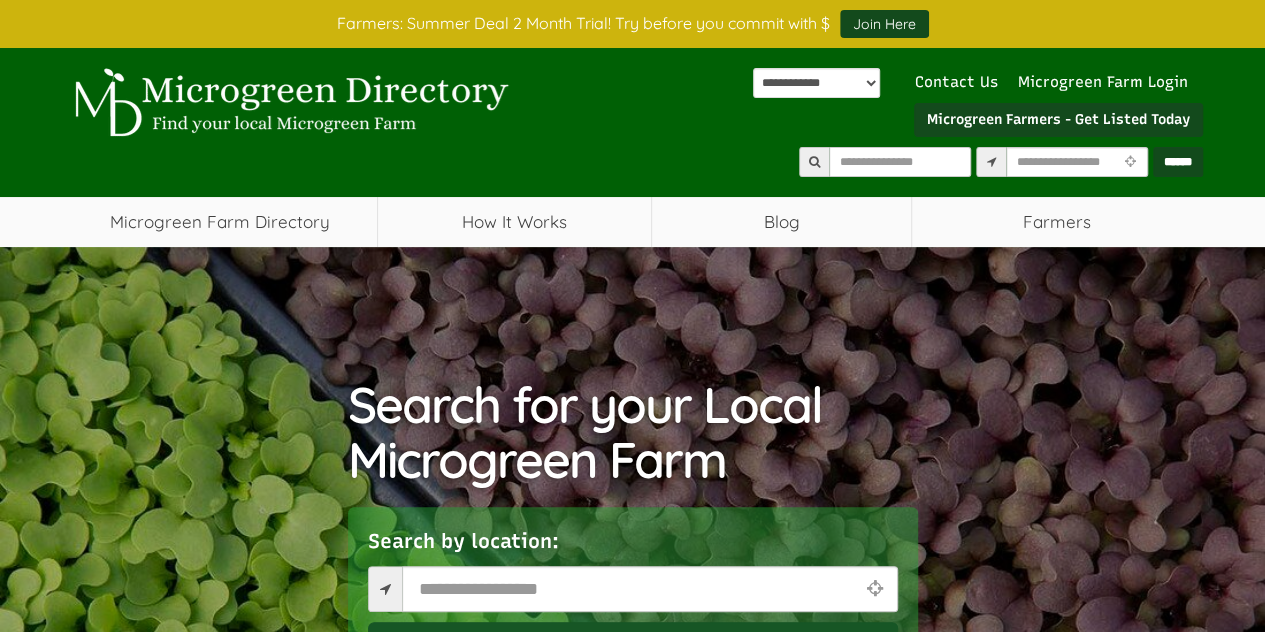 click on "Search for your
Local Microgreen Farm
Search by location:
Search" at bounding box center [632, 557] 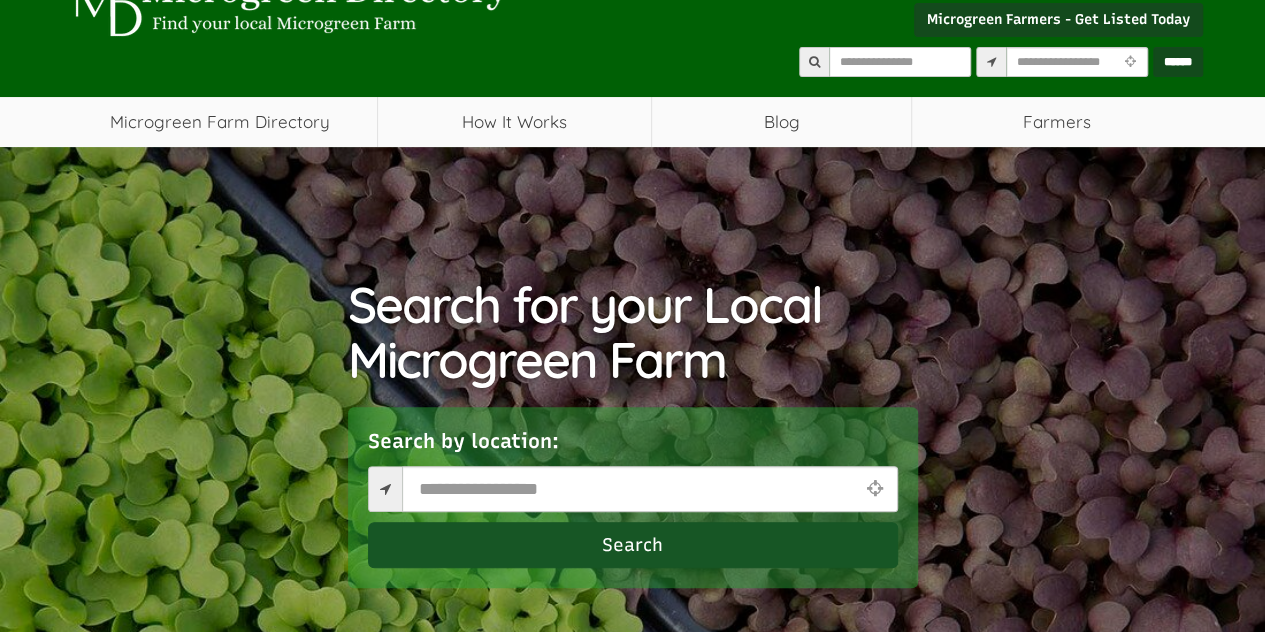 scroll, scrollTop: 0, scrollLeft: 0, axis: both 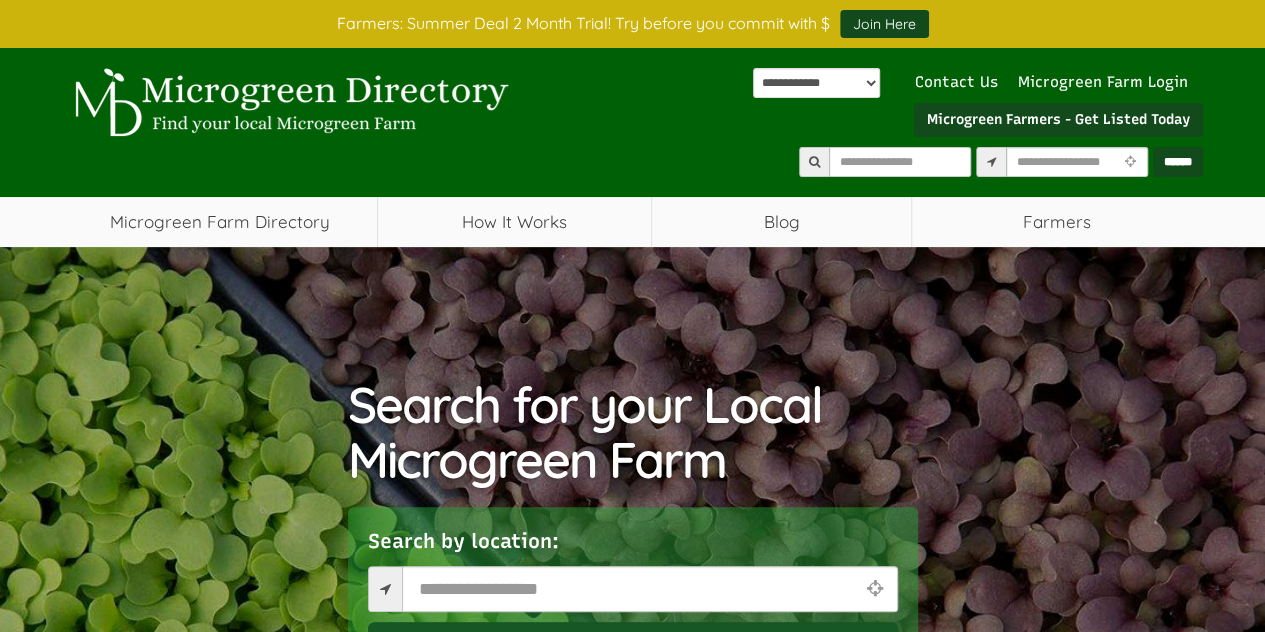 click on "Search for your
Local Microgreen Farm
Search by location:
Search" at bounding box center [632, 557] 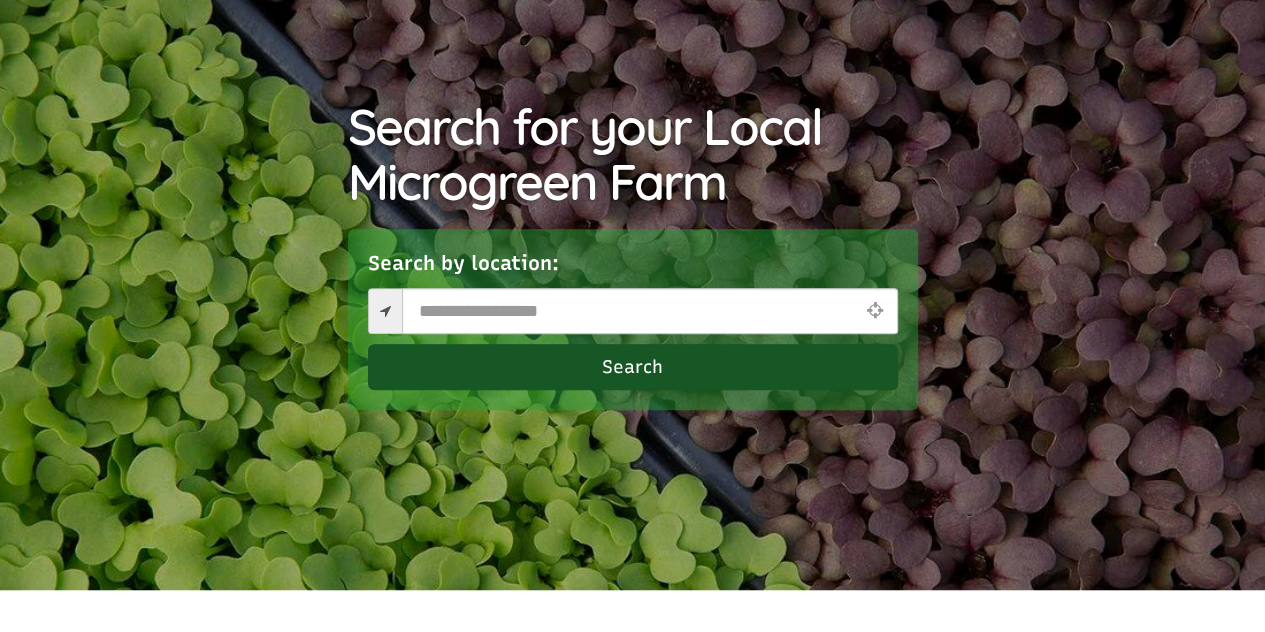 scroll, scrollTop: 0, scrollLeft: 0, axis: both 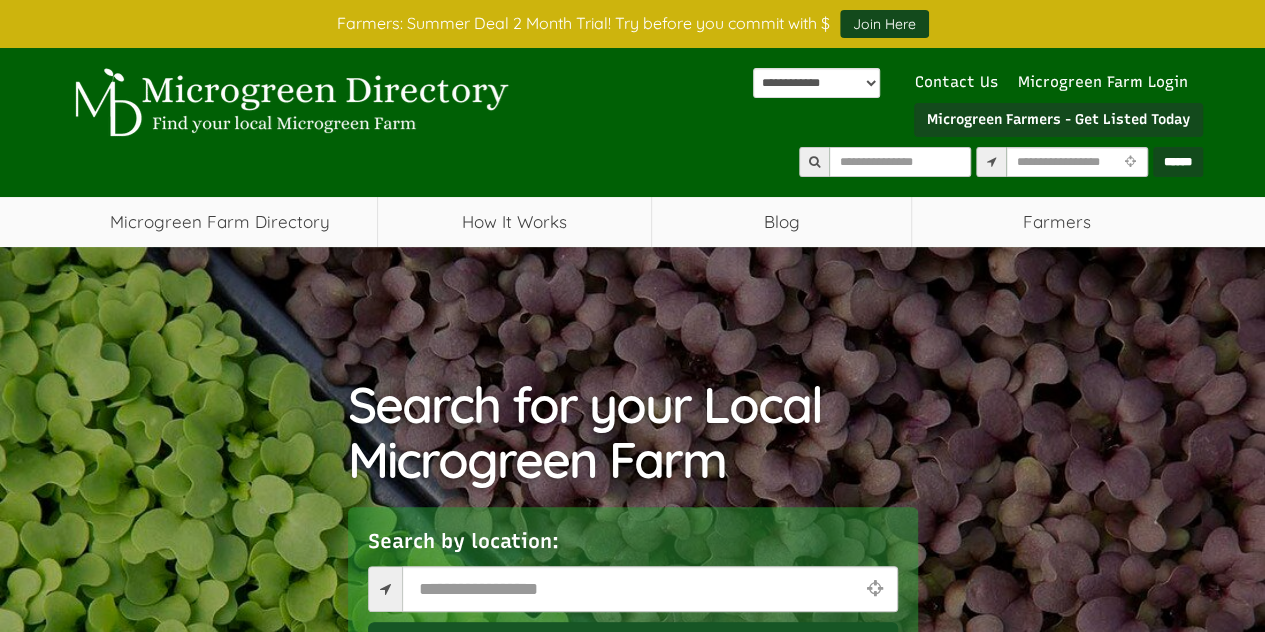 click on "Search for your
Local Microgreen Farm
Search by location:
Search" at bounding box center [632, 557] 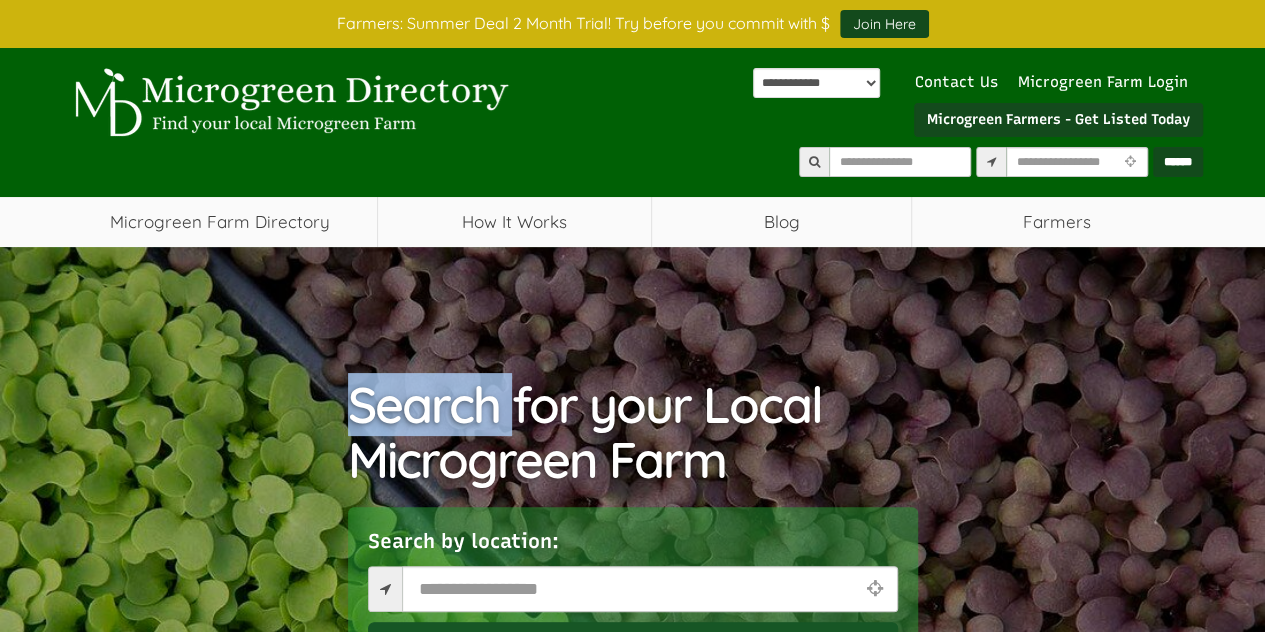 click on "Search for your
Local Microgreen Farm
Search by location:
Search" at bounding box center [632, 557] 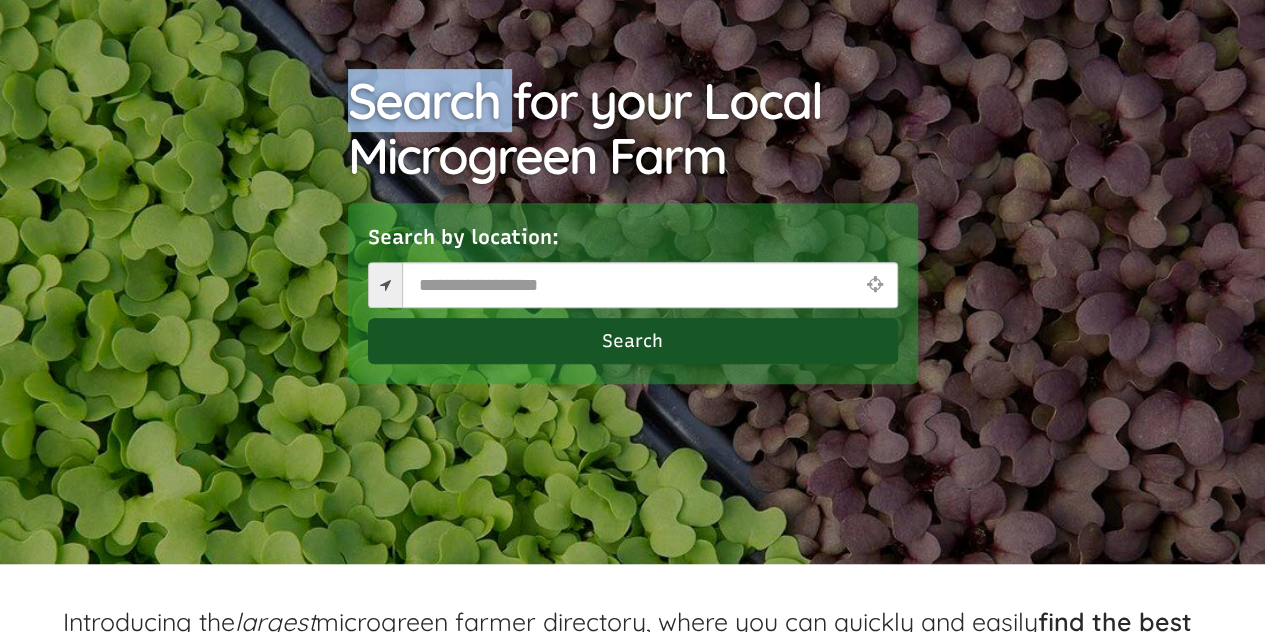 scroll, scrollTop: 0, scrollLeft: 0, axis: both 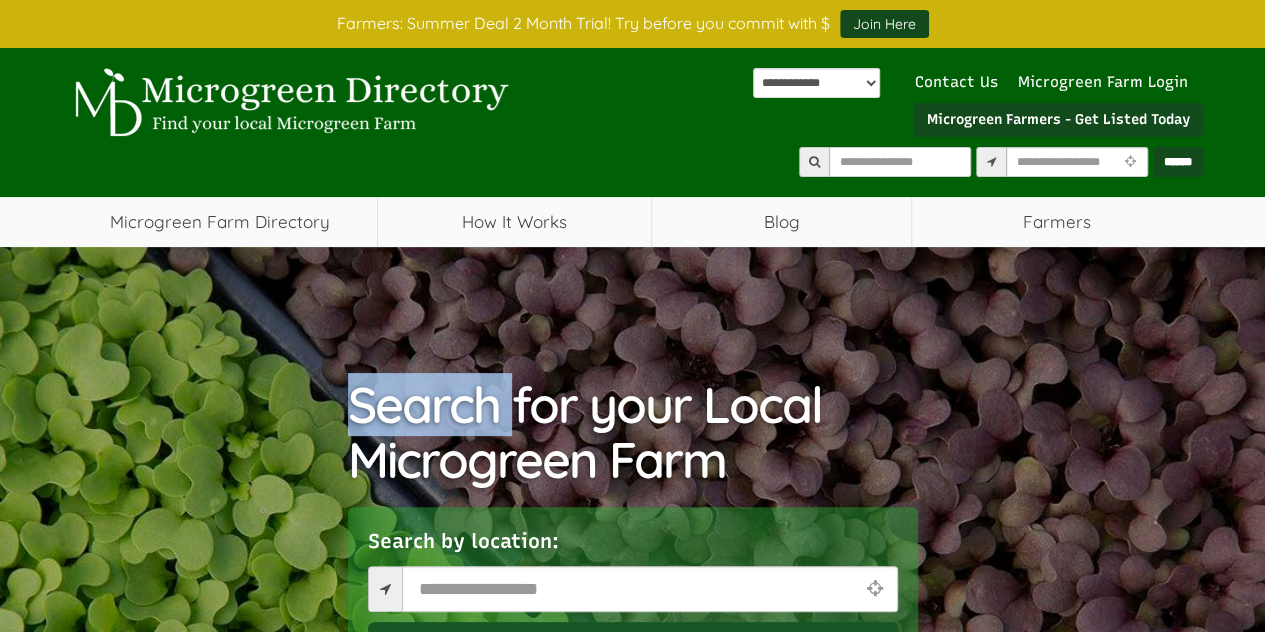 click on "Search for your
Local Microgreen Farm
Search by location:
Search" at bounding box center (632, 557) 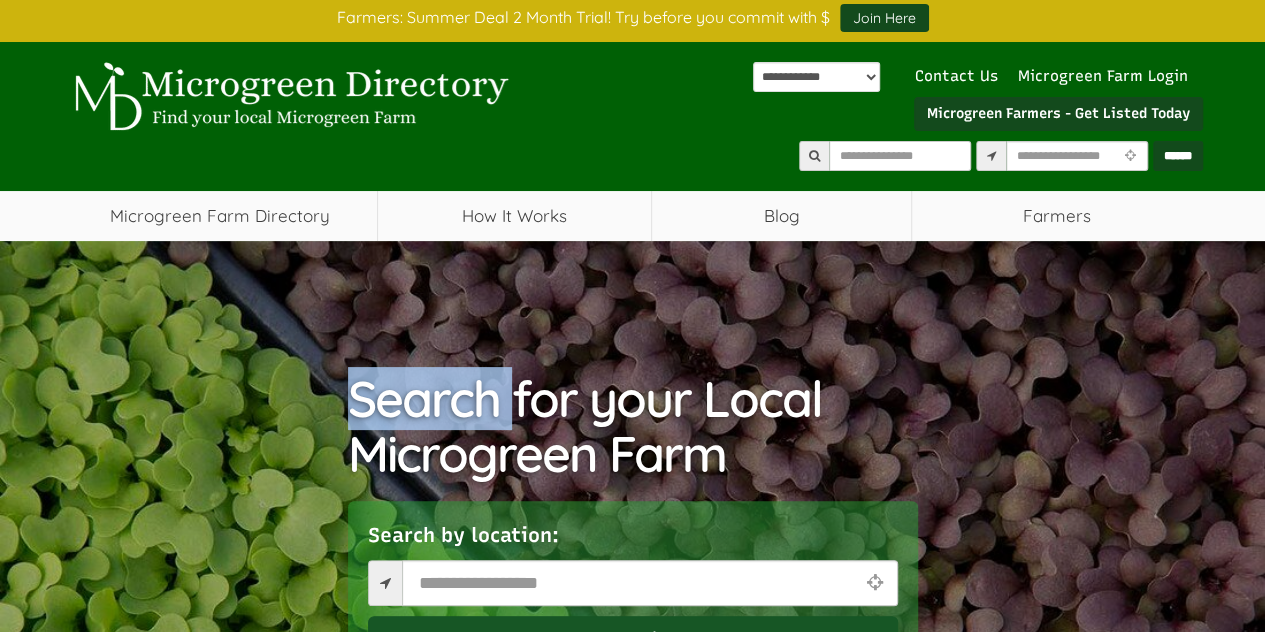 scroll, scrollTop: 0, scrollLeft: 0, axis: both 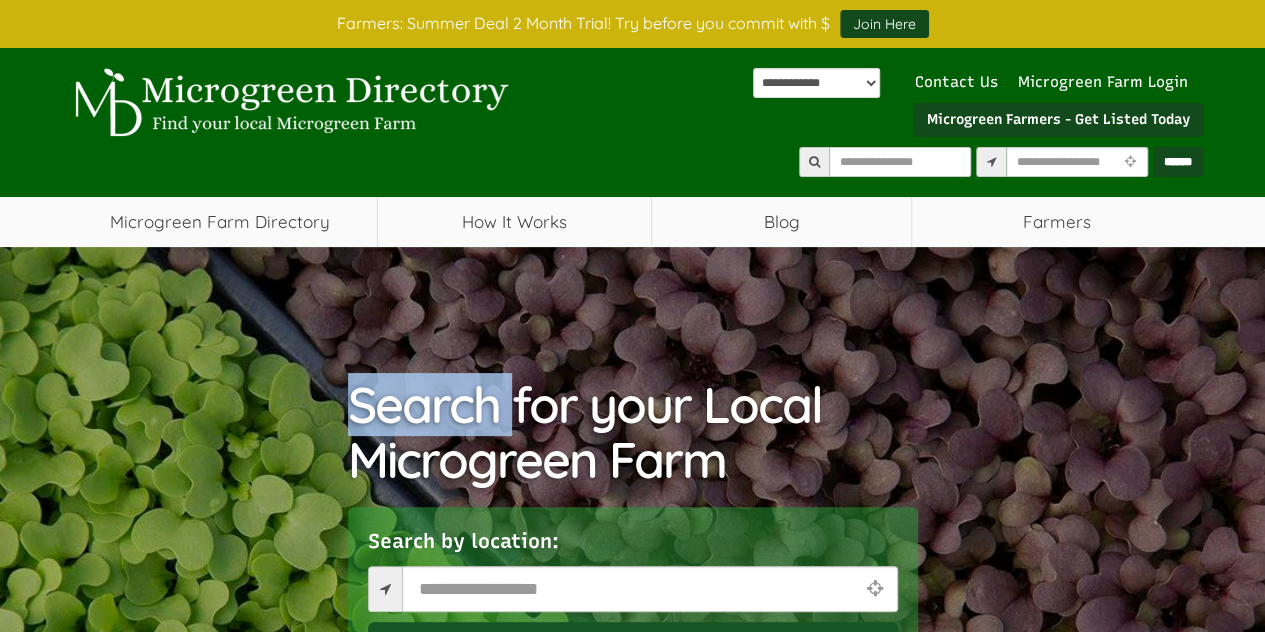 click on "Search for your
Local Microgreen Farm
Search by location:
Search" at bounding box center (632, 557) 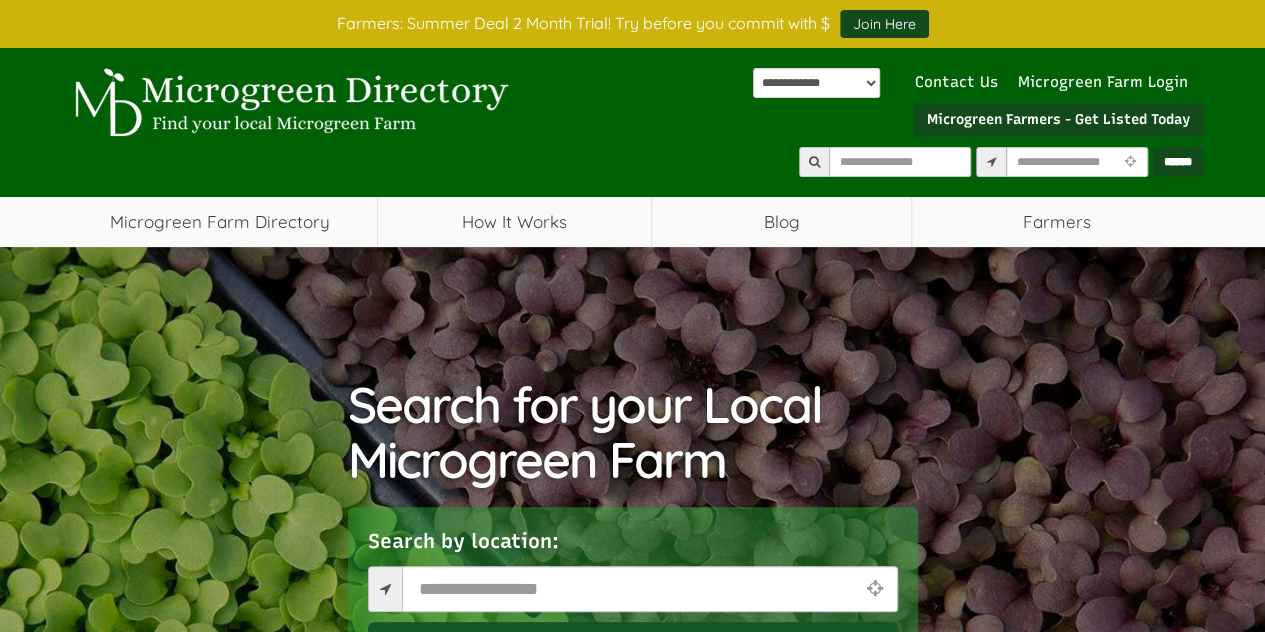 click on "Search for your
Local Microgreen Farm
Search by location:
Search" at bounding box center (632, 557) 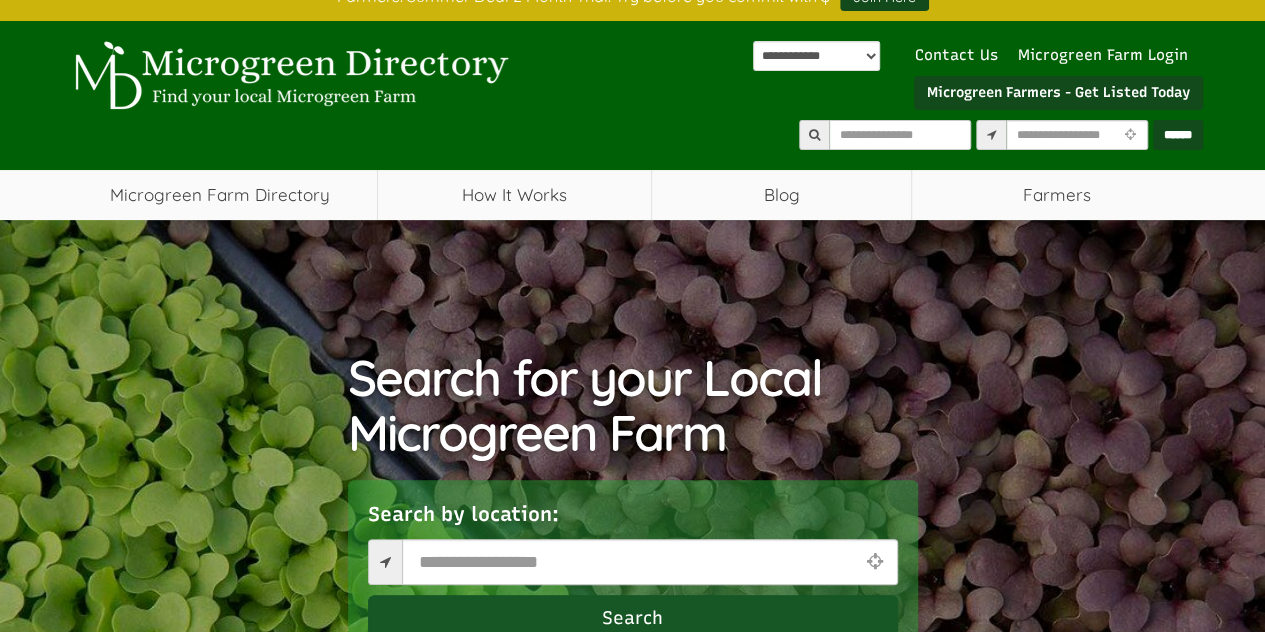 scroll, scrollTop: 0, scrollLeft: 0, axis: both 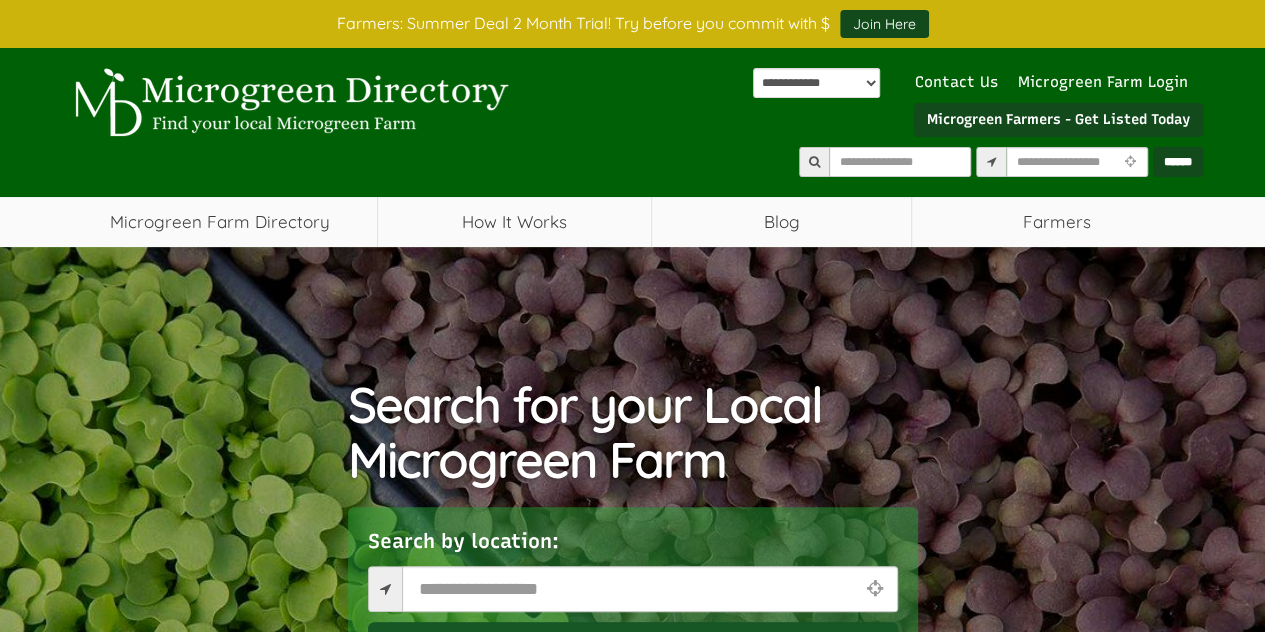 click on "Search for your
Local Microgreen Farm
Search by location:
Search" at bounding box center [632, 557] 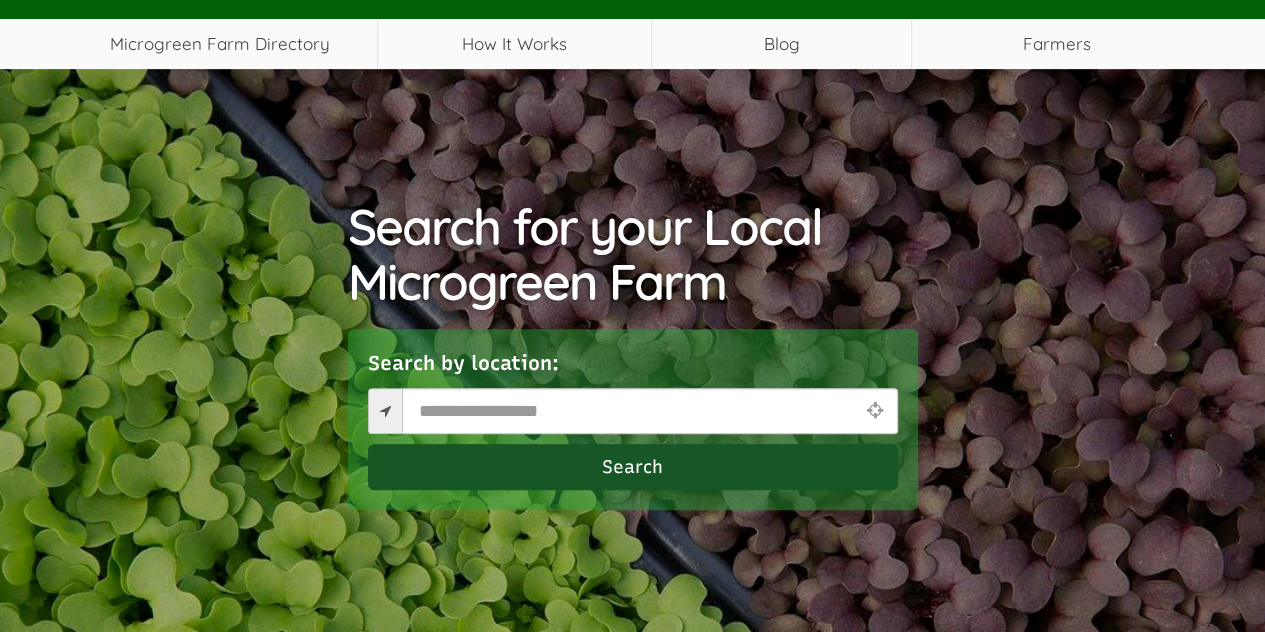 scroll, scrollTop: 0, scrollLeft: 0, axis: both 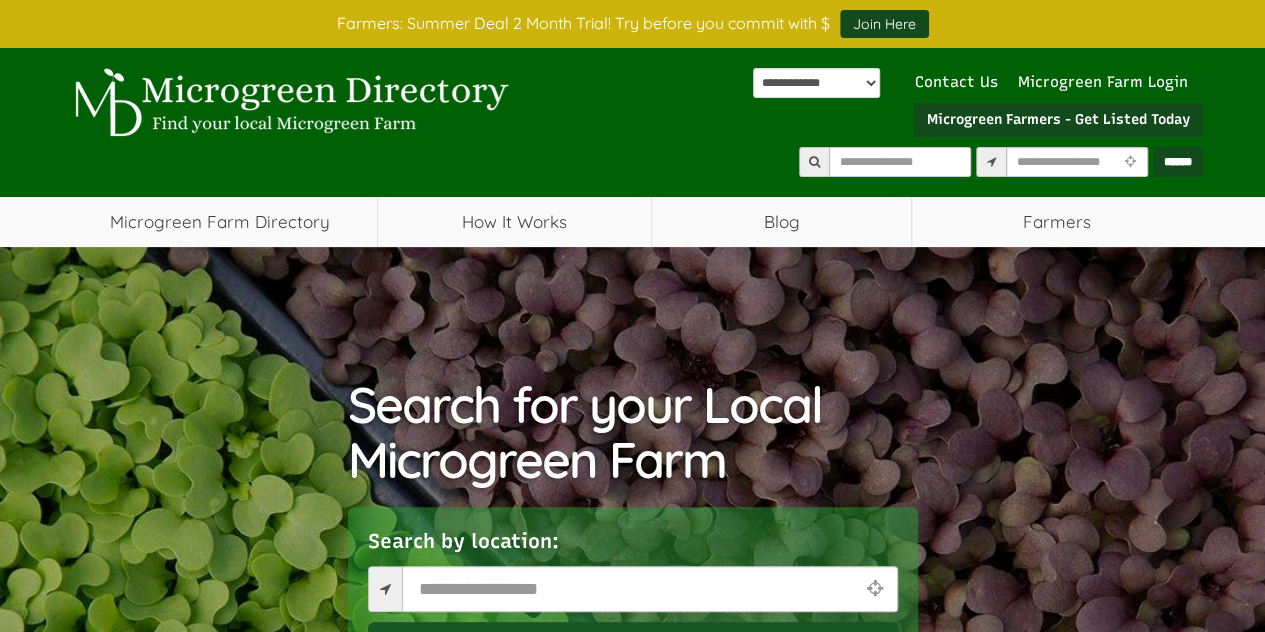 click on "Search for your
Local Microgreen Farm
Search by location:
Search" at bounding box center [632, 557] 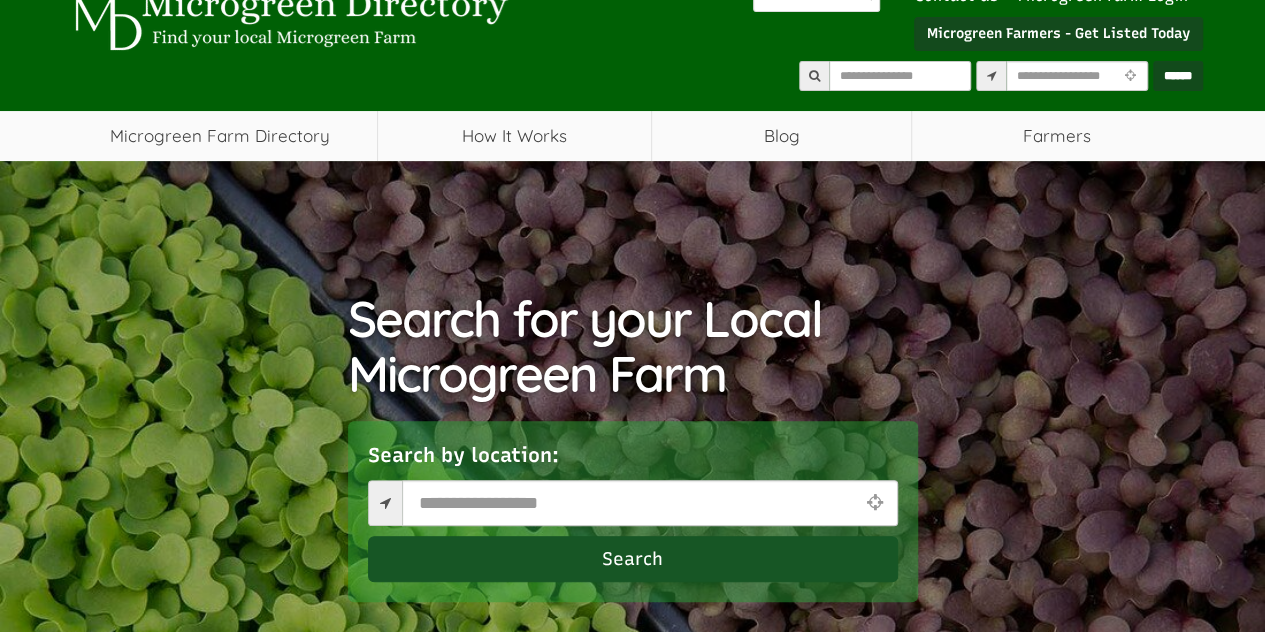 scroll, scrollTop: 0, scrollLeft: 0, axis: both 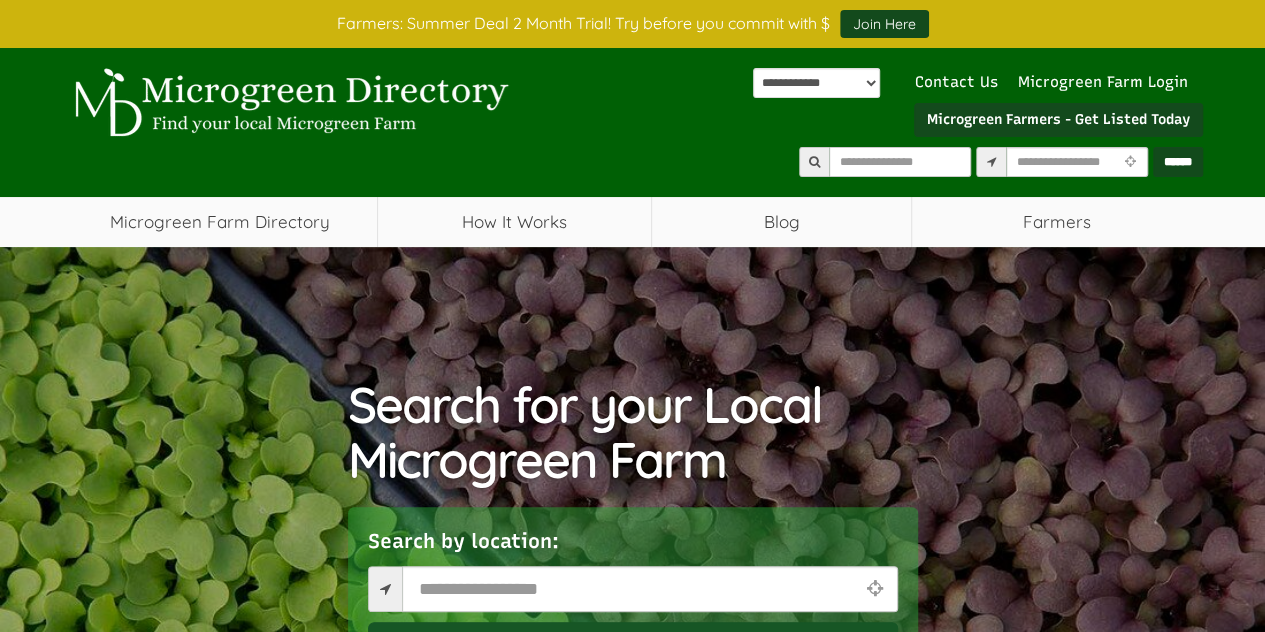 click on "Search for your
Local Microgreen Farm
Search by location:
Search" at bounding box center (632, 557) 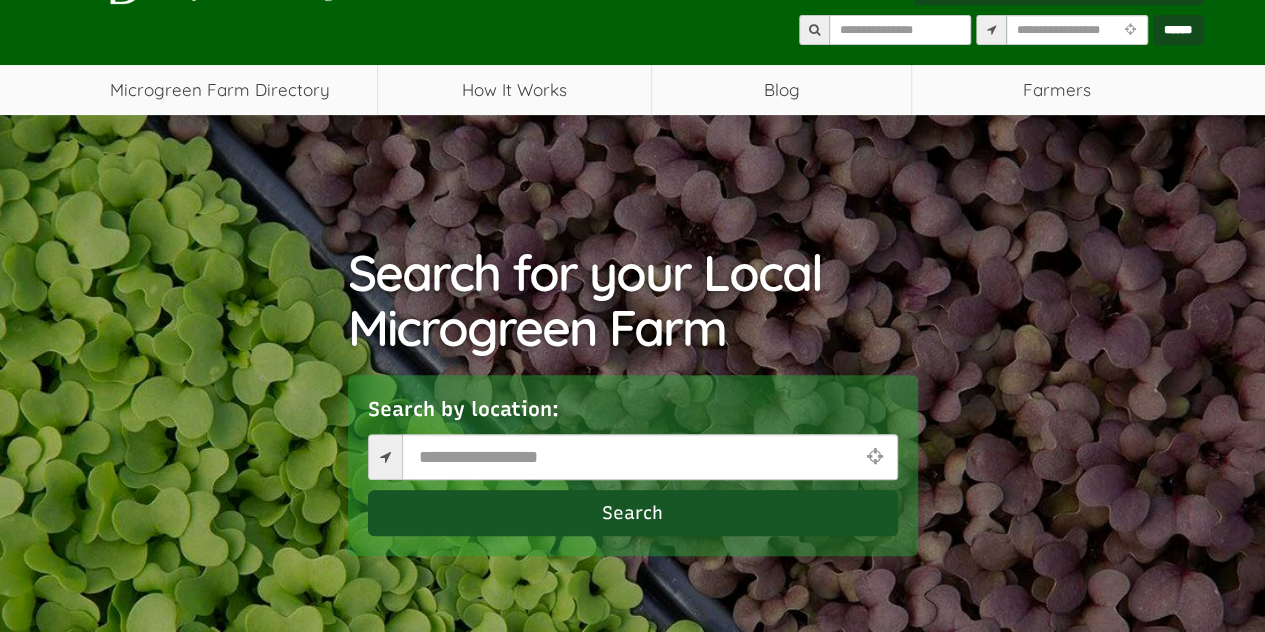 scroll, scrollTop: 0, scrollLeft: 0, axis: both 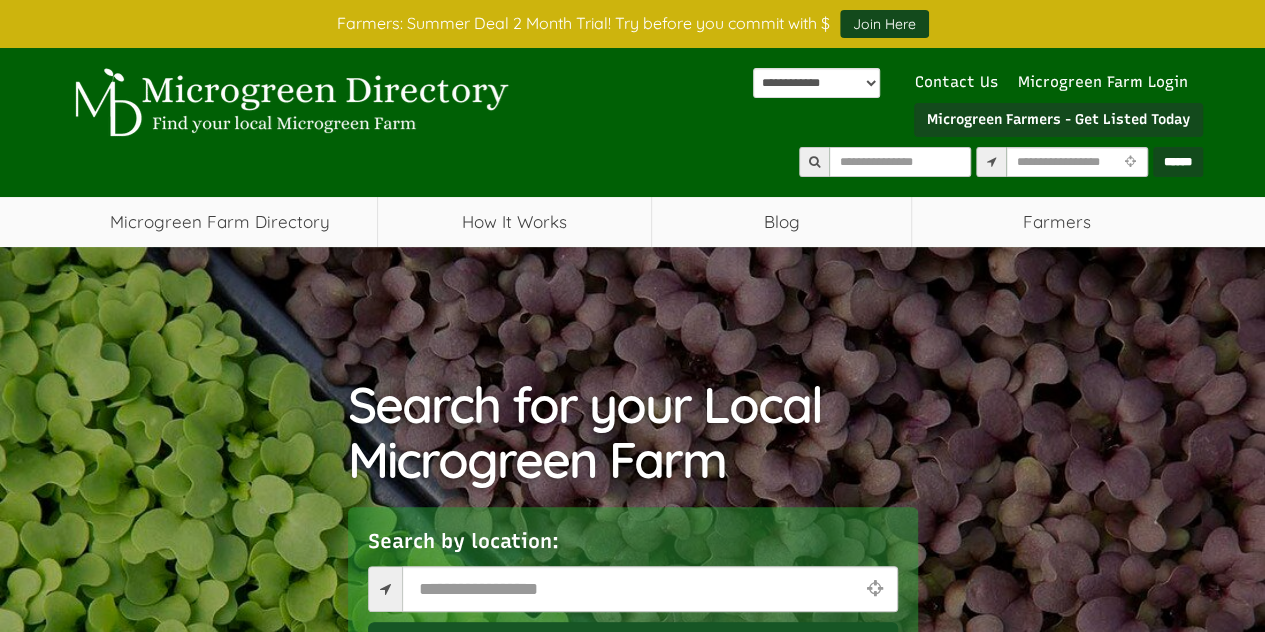 click on "Search for your
Local Microgreen Farm
Search by location:
Search" at bounding box center (632, 557) 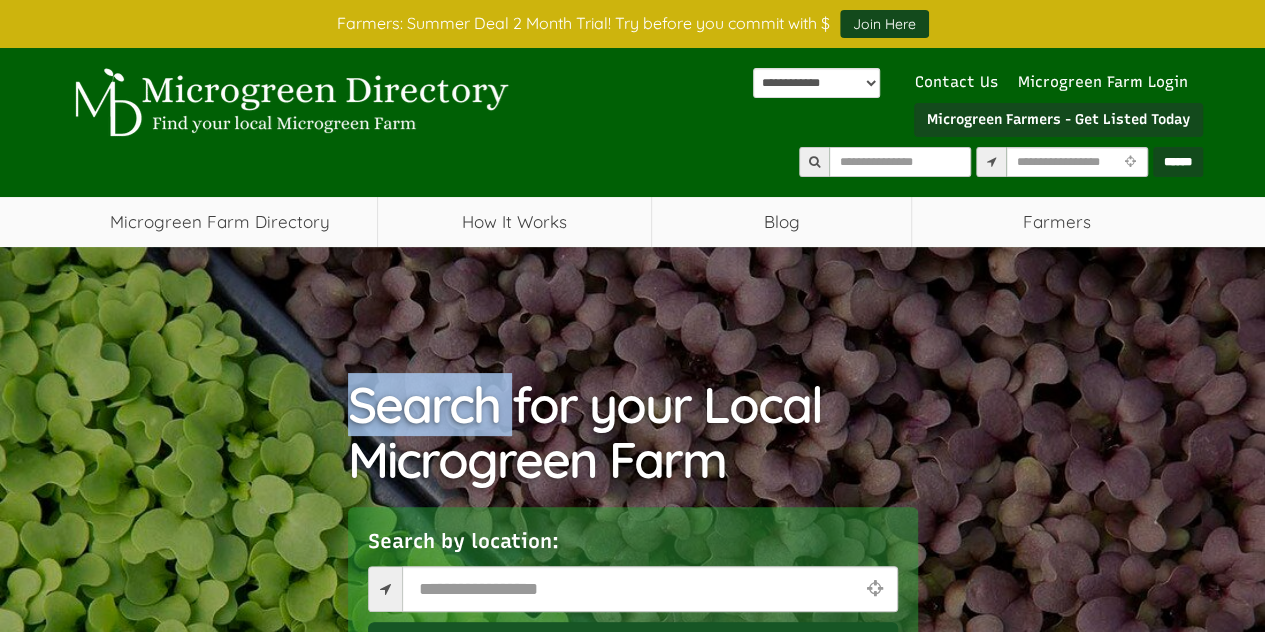click on "Search for your
Local Microgreen Farm
Search by location:
Search" at bounding box center [632, 557] 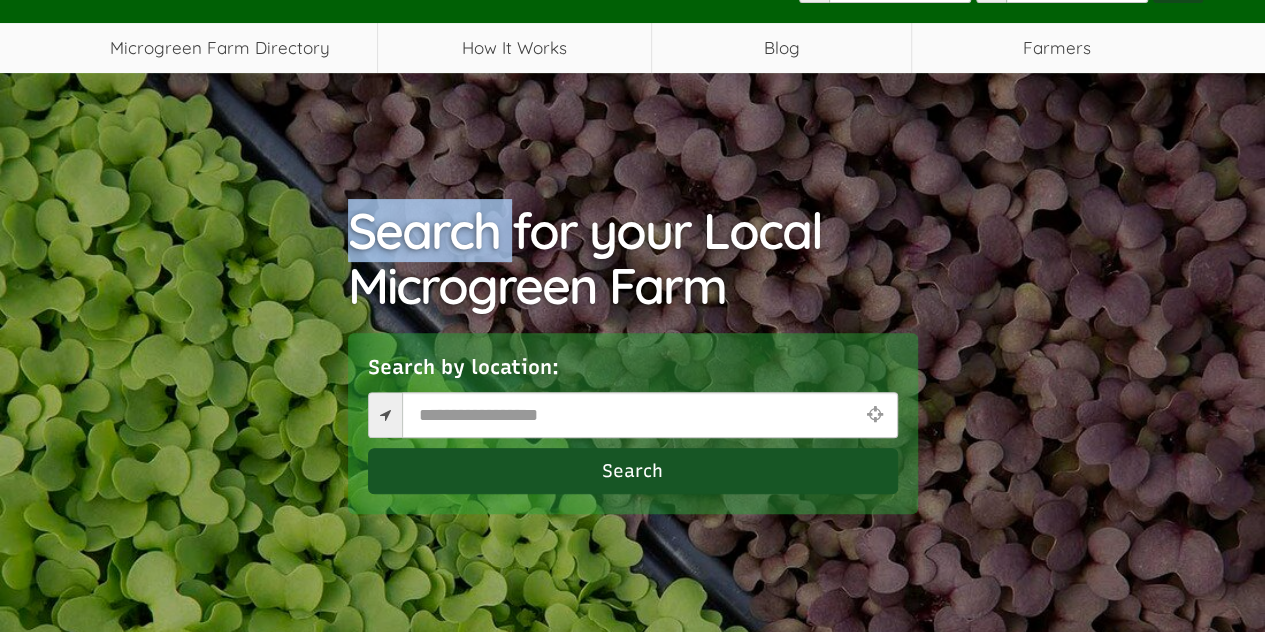 scroll, scrollTop: 0, scrollLeft: 0, axis: both 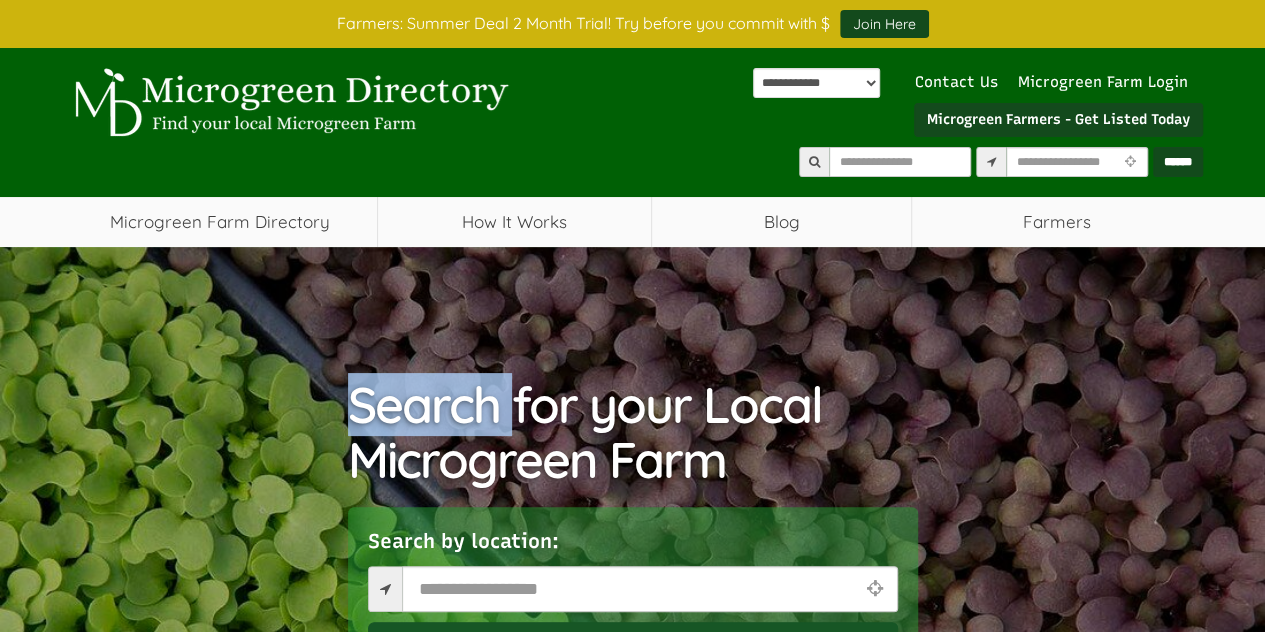 click on "Search for your
Local Microgreen Farm
Search by location:
Search" at bounding box center (632, 557) 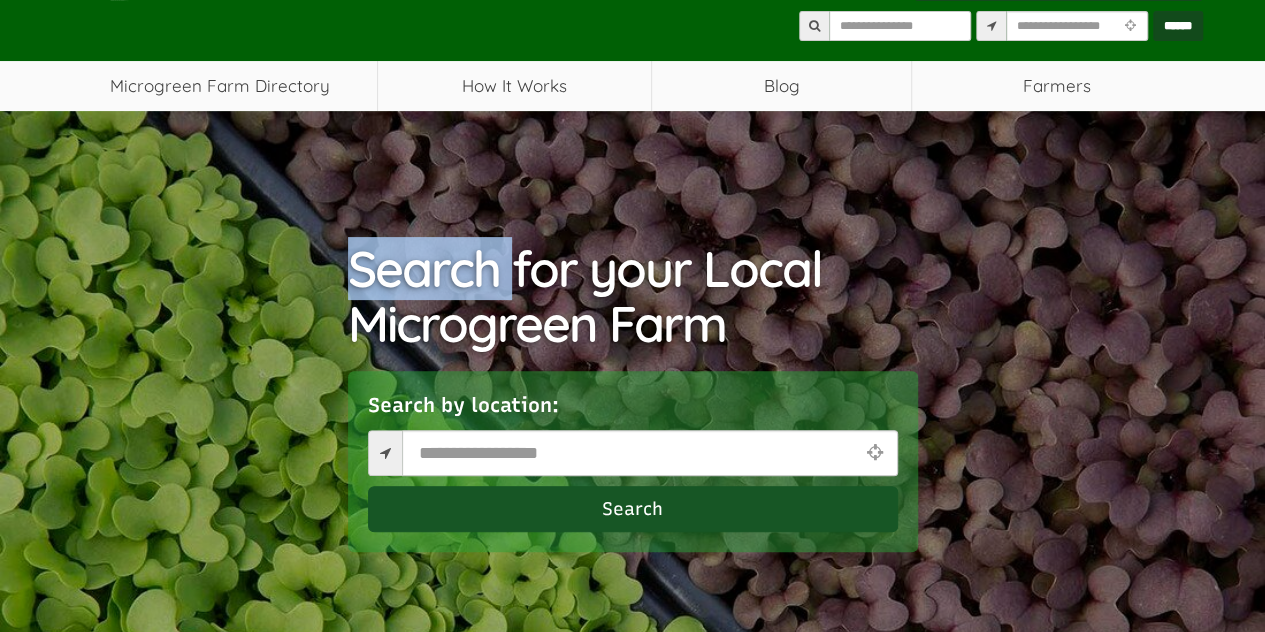 scroll, scrollTop: 0, scrollLeft: 0, axis: both 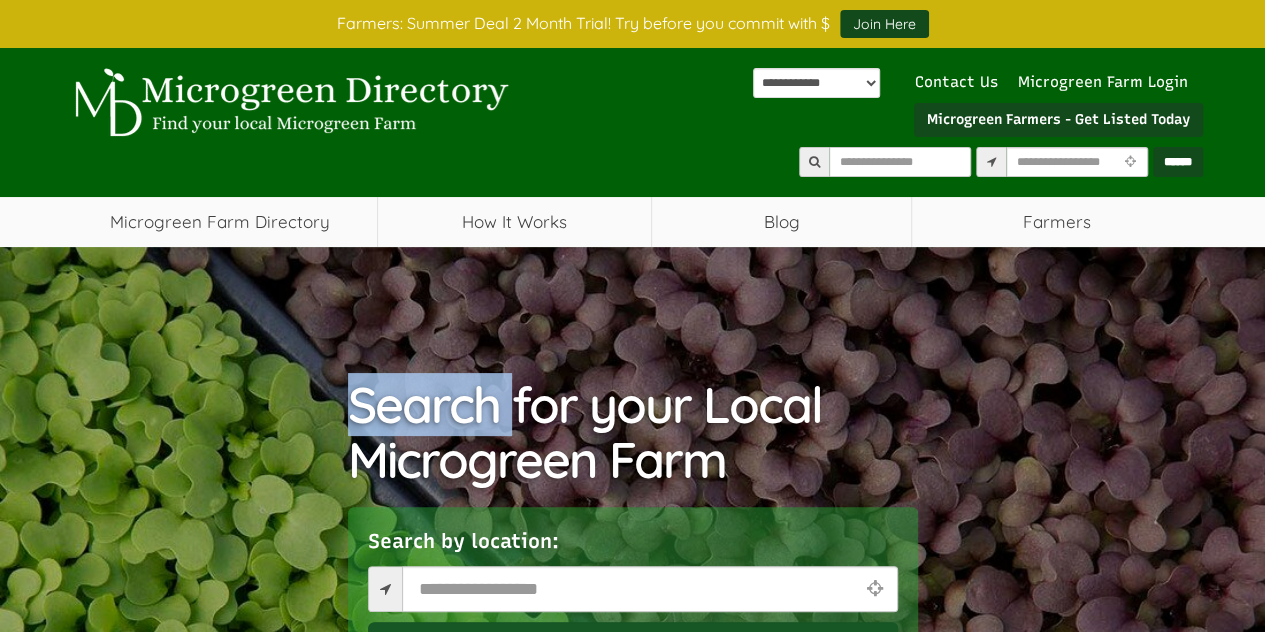 click on "Search for your
Local Microgreen Farm
Search by location:
Search" at bounding box center [632, 557] 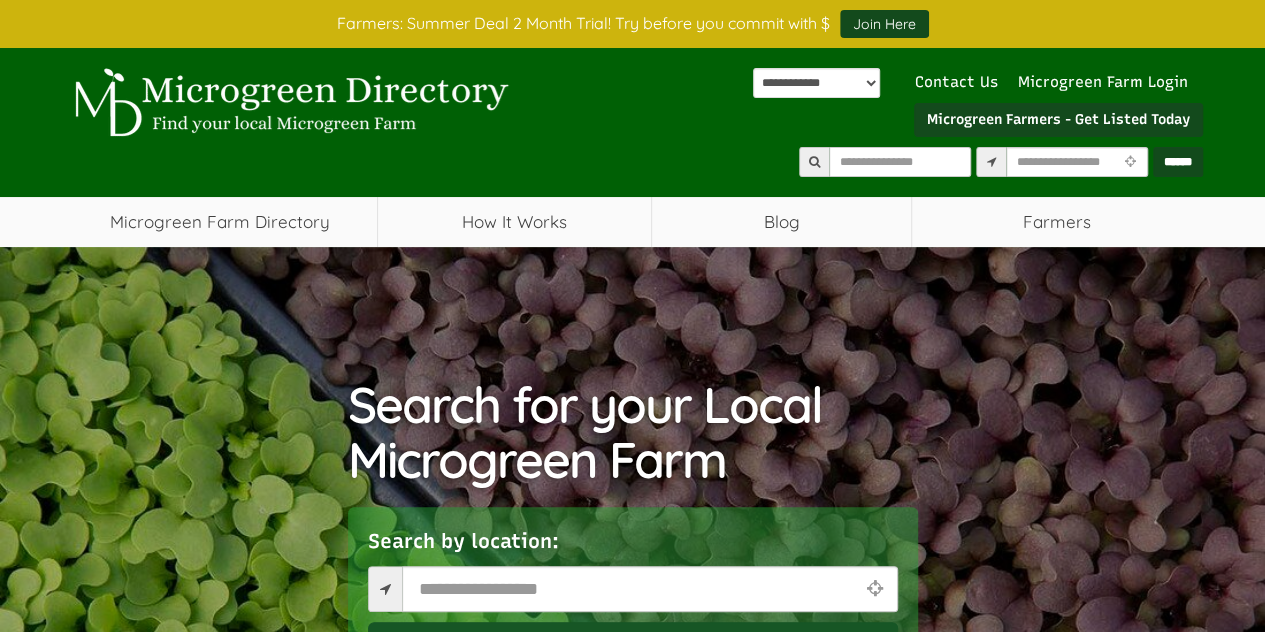 click on "Search for your
Local Microgreen Farm
Search by location:
Search" at bounding box center (632, 557) 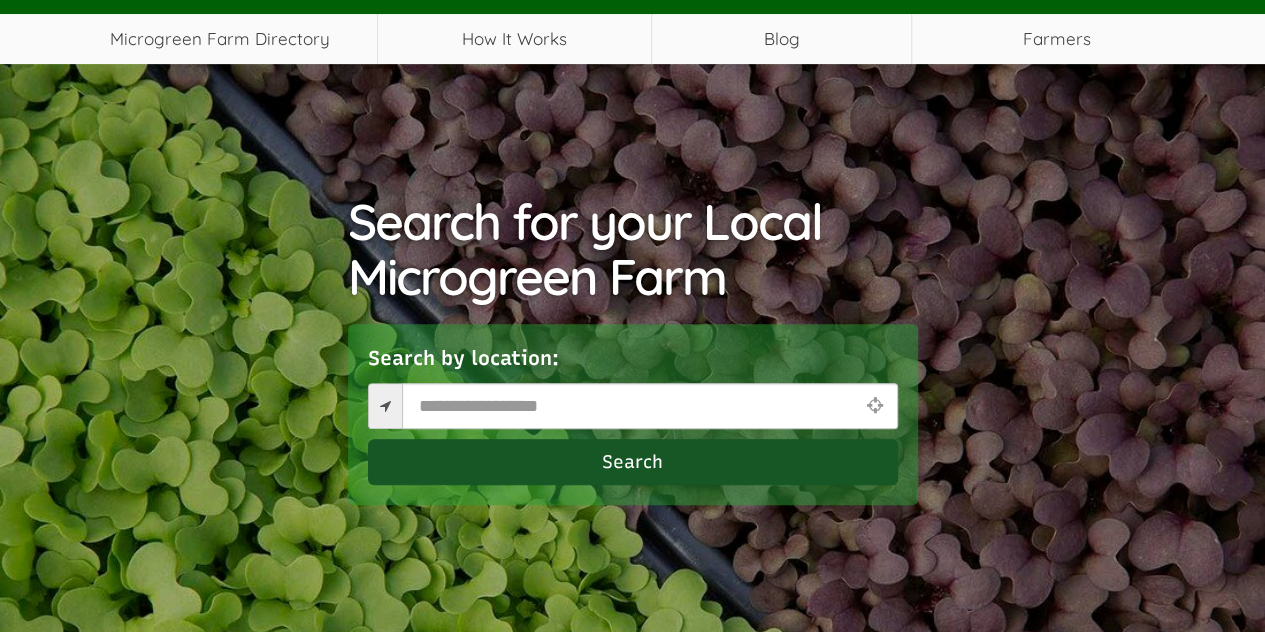 scroll, scrollTop: 0, scrollLeft: 0, axis: both 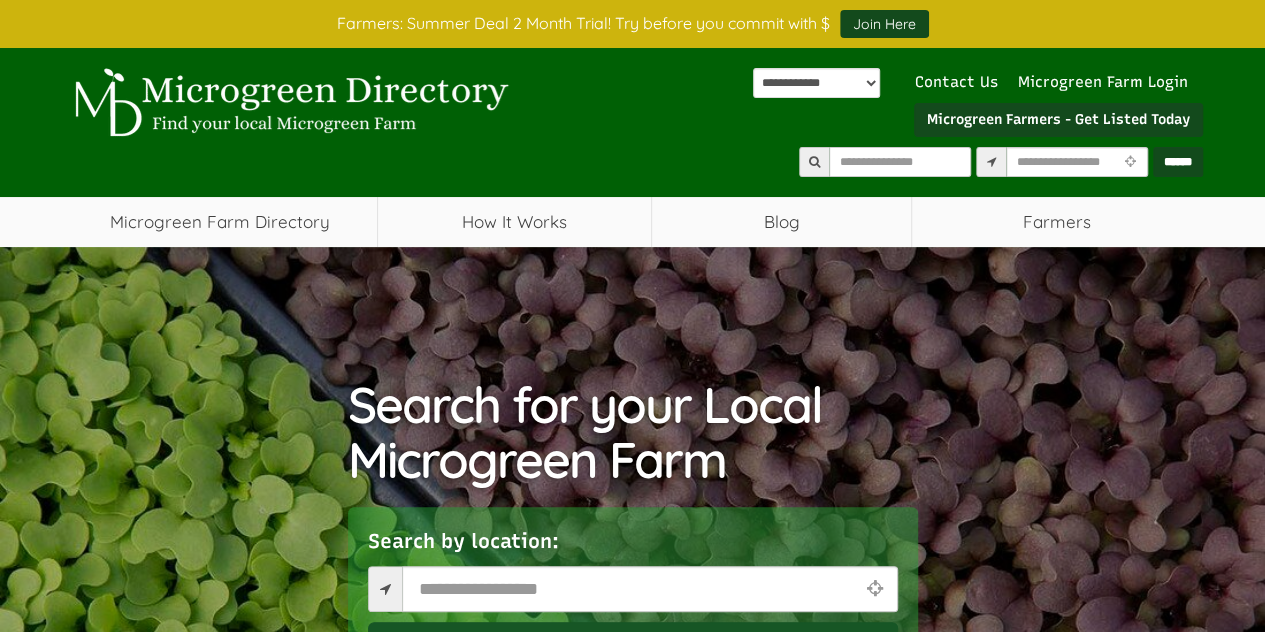 click on "Search for your
Local Microgreen Farm
Search by location:
Search" at bounding box center [632, 557] 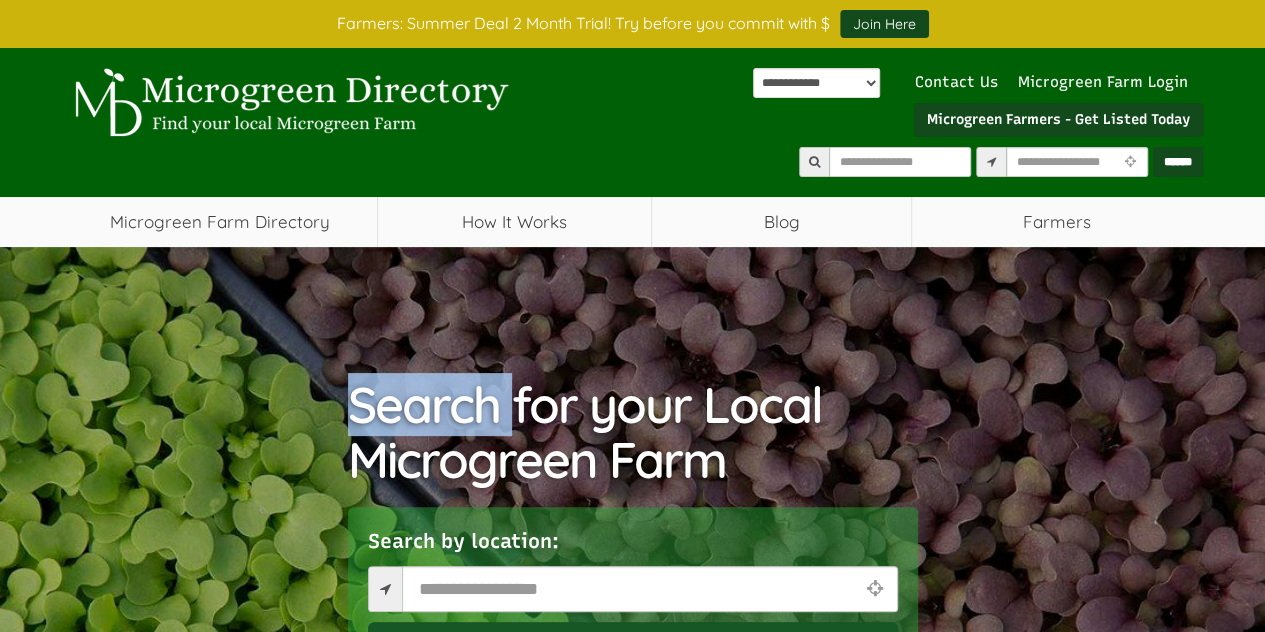 click on "Search for your
Local Microgreen Farm
Search by location:
Search" at bounding box center (632, 557) 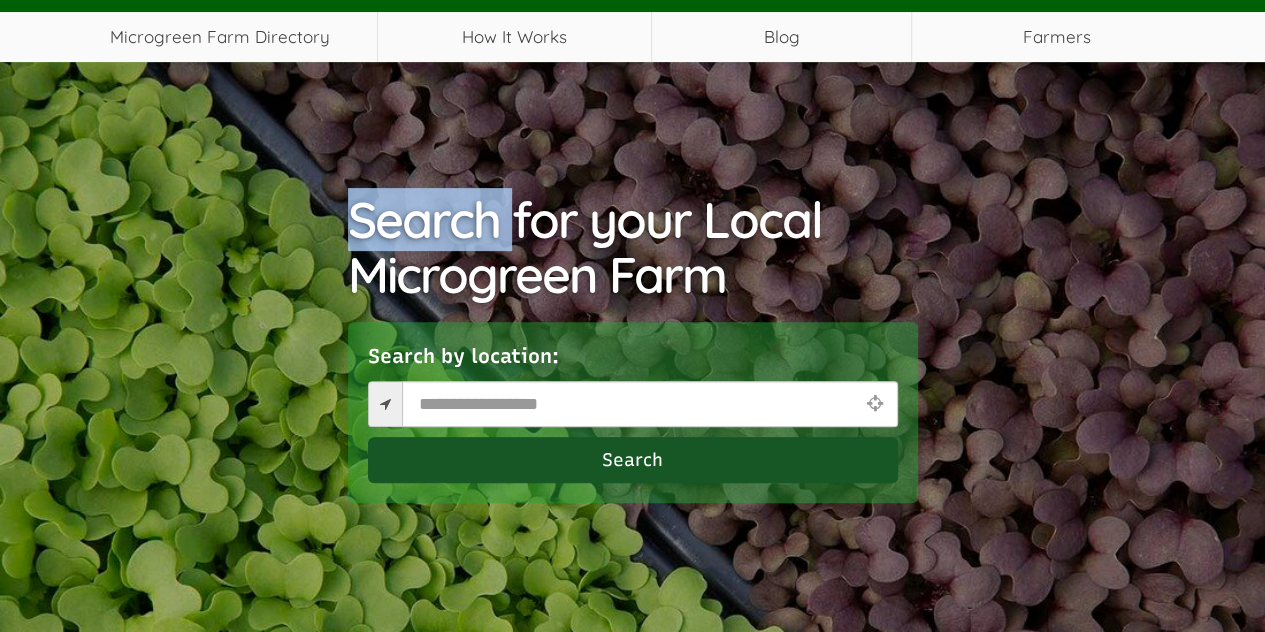 scroll, scrollTop: 0, scrollLeft: 0, axis: both 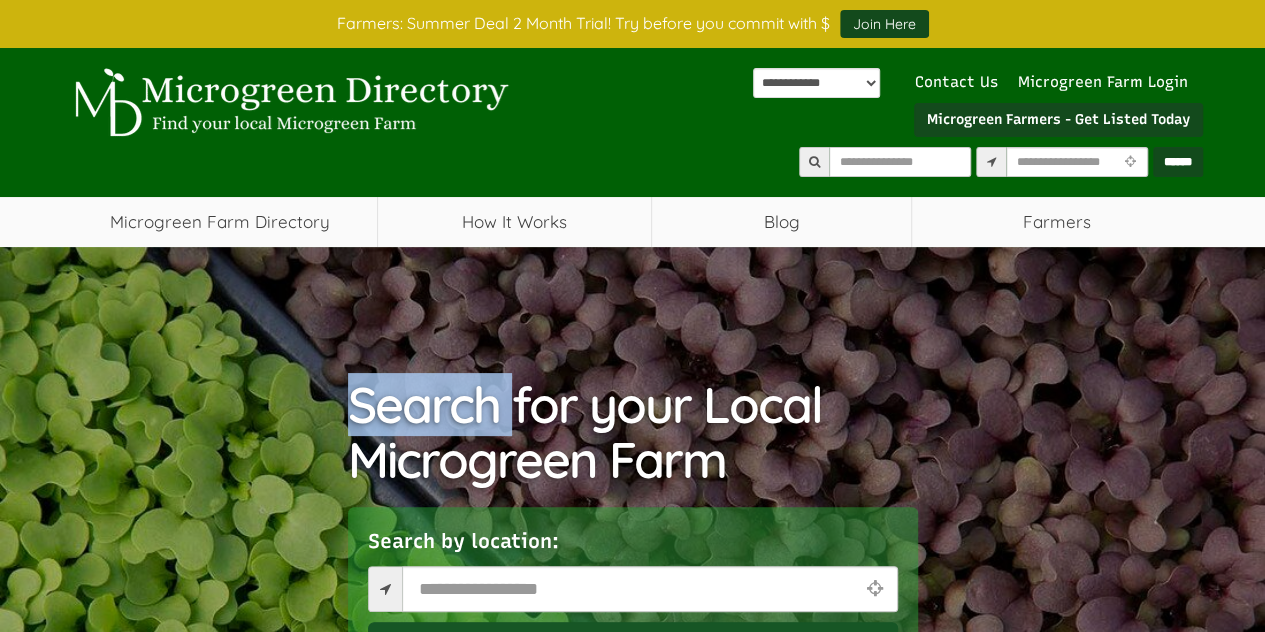 click on "Search for your
Local Microgreen Farm
Search by location:
Search" at bounding box center (632, 557) 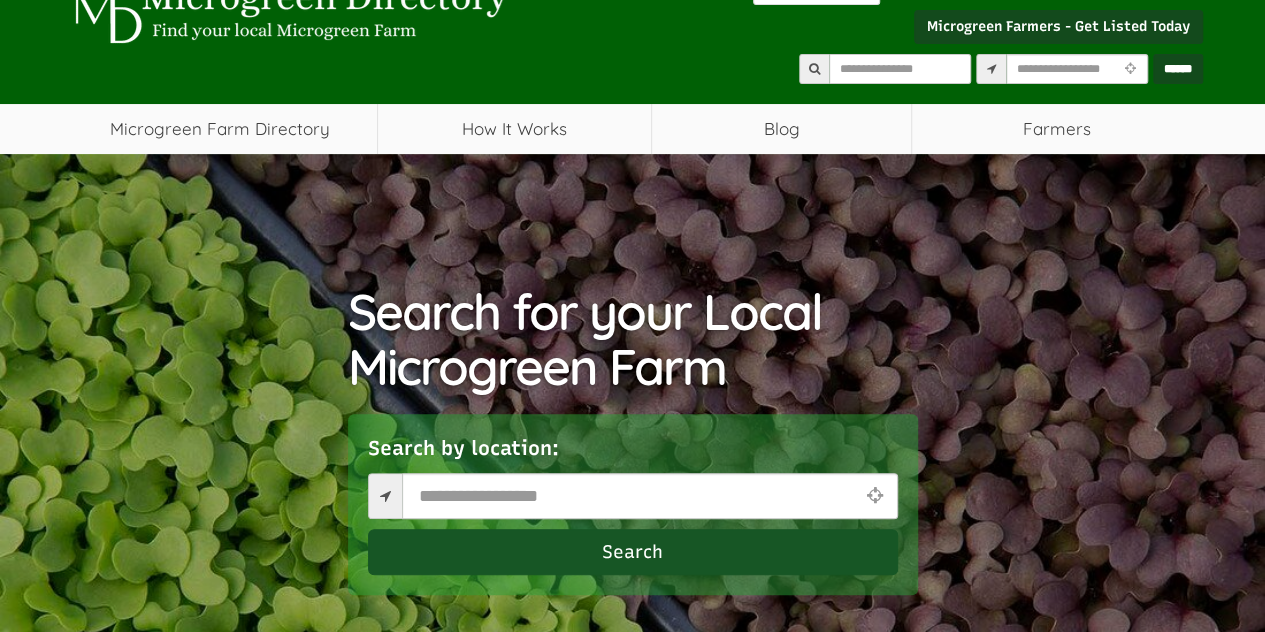 scroll, scrollTop: 0, scrollLeft: 0, axis: both 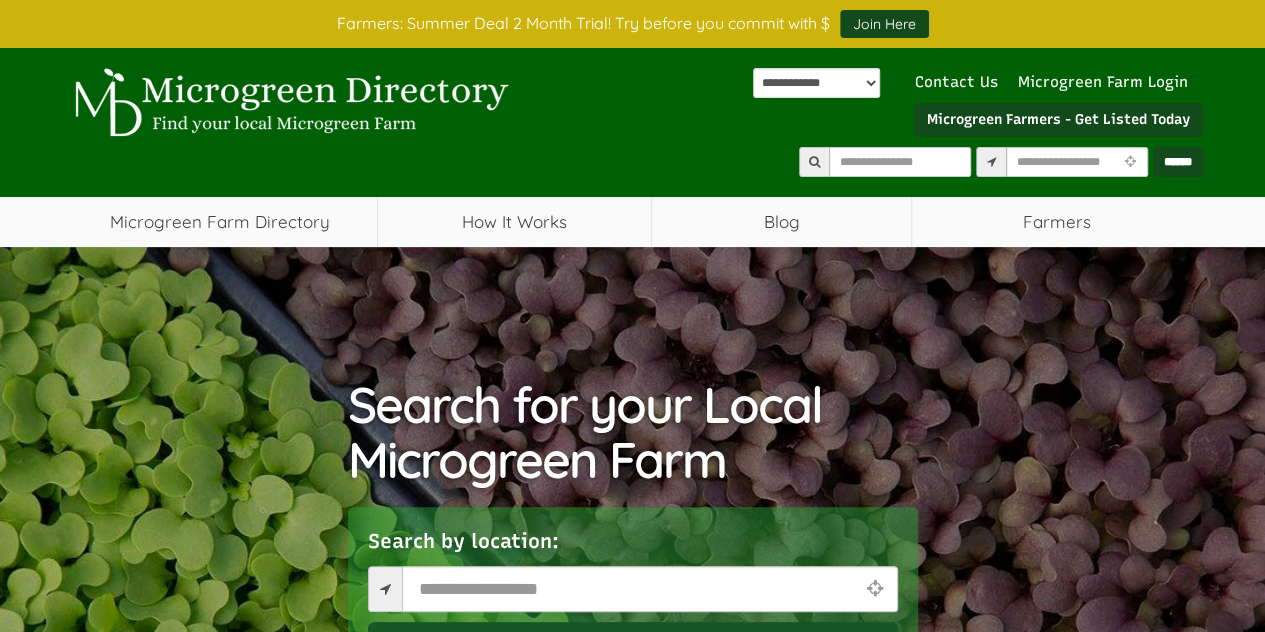 click on "Search for your
Local Microgreen Farm
Search by location:
Search" at bounding box center [632, 557] 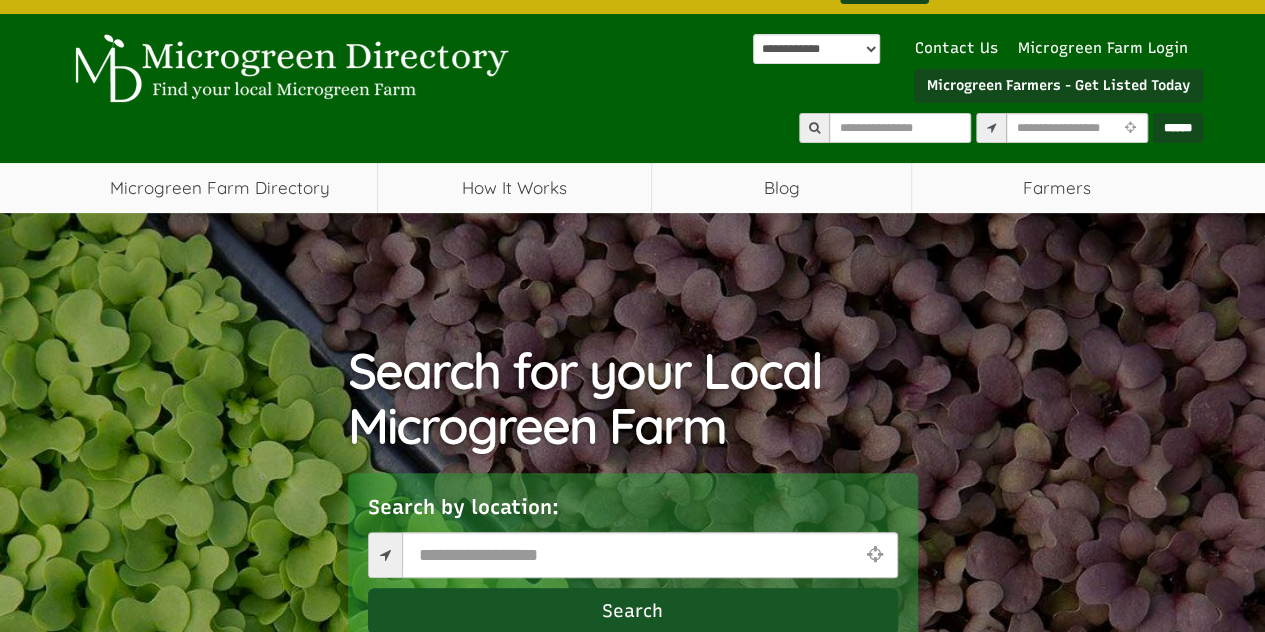 scroll, scrollTop: 0, scrollLeft: 0, axis: both 